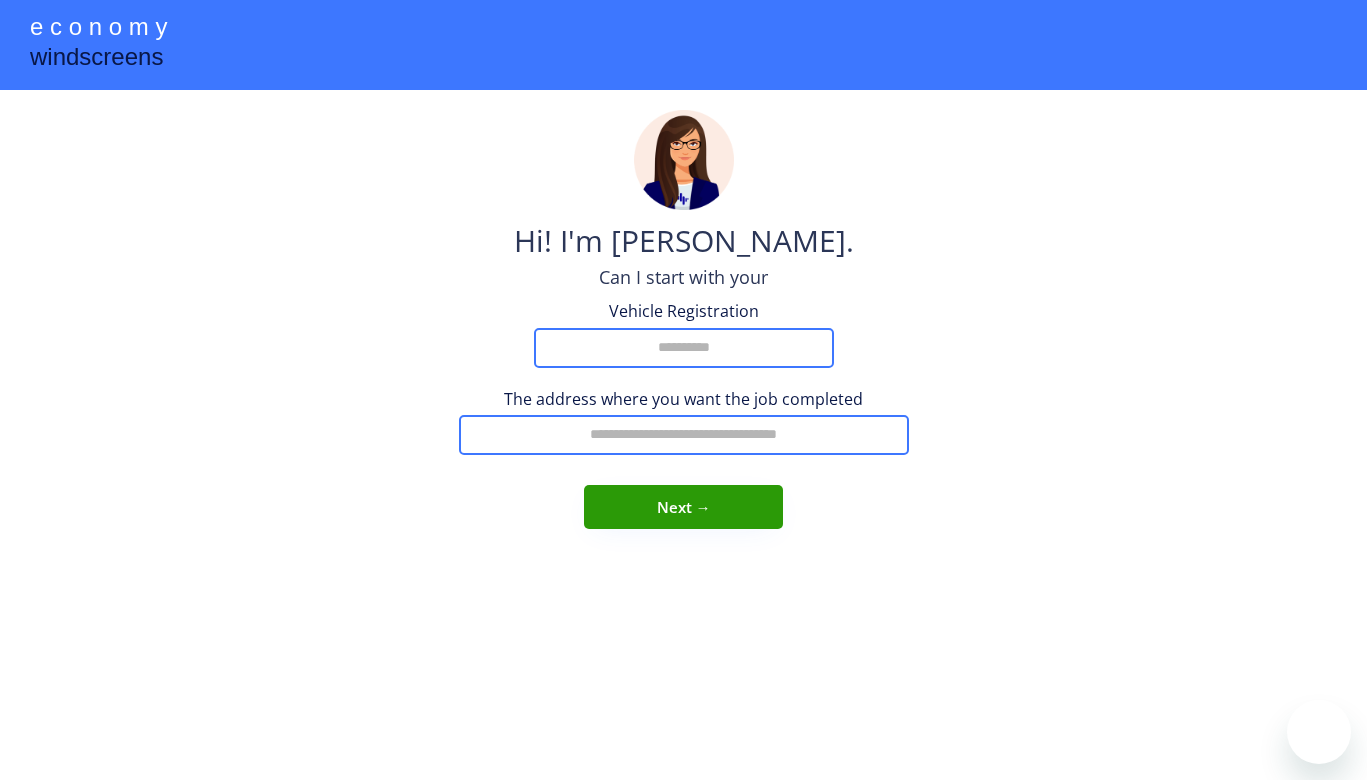 scroll, scrollTop: 0, scrollLeft: 0, axis: both 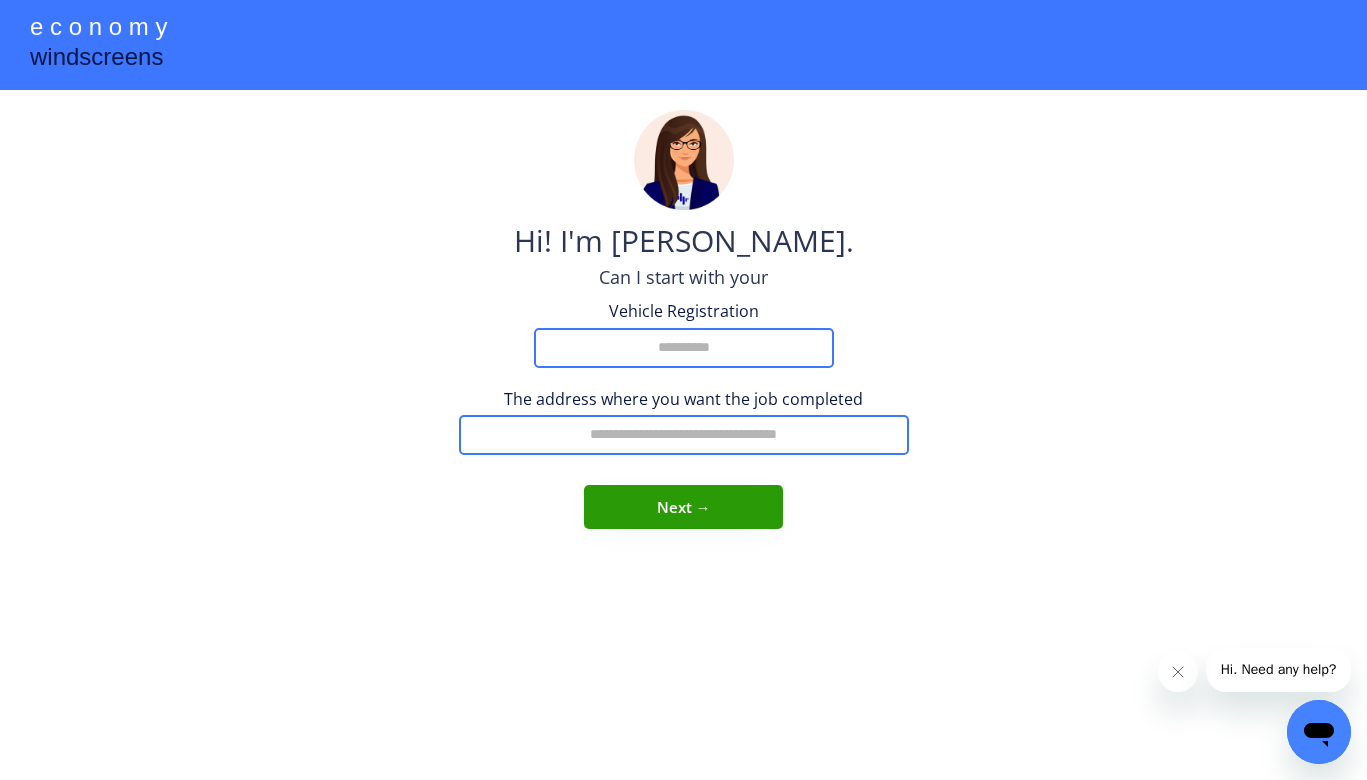 click at bounding box center [684, 348] 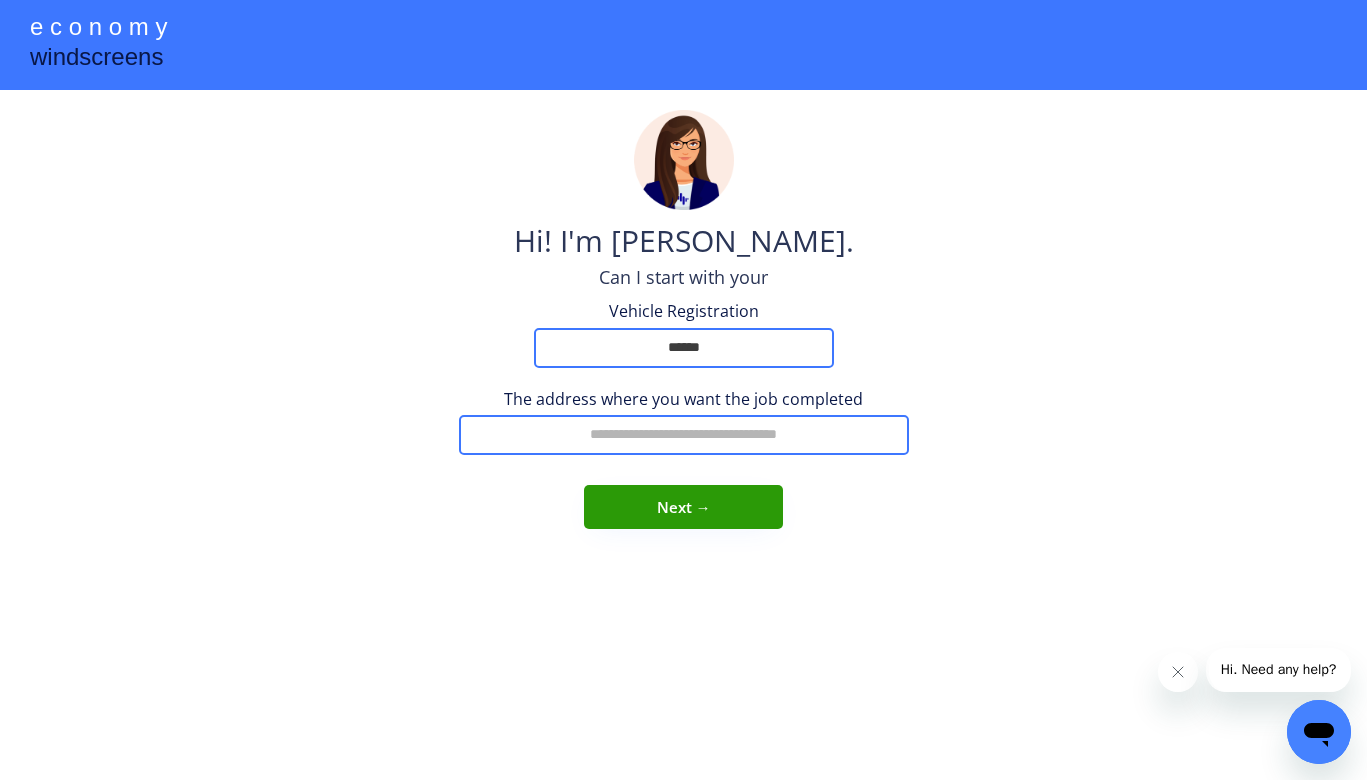 type on "******" 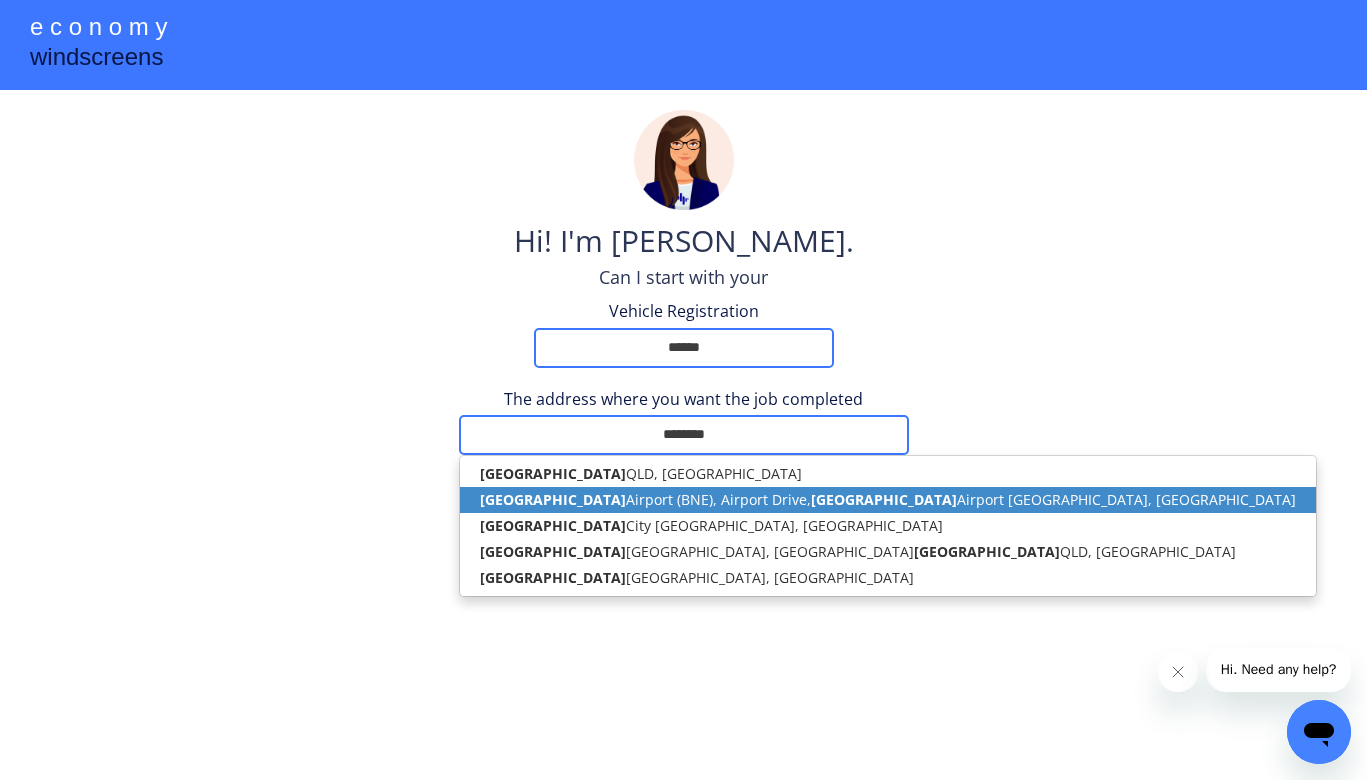 click on "[GEOGRAPHIC_DATA] (BNE), [GEOGRAPHIC_DATA],  [GEOGRAPHIC_DATA], [GEOGRAPHIC_DATA]" at bounding box center (888, 500) 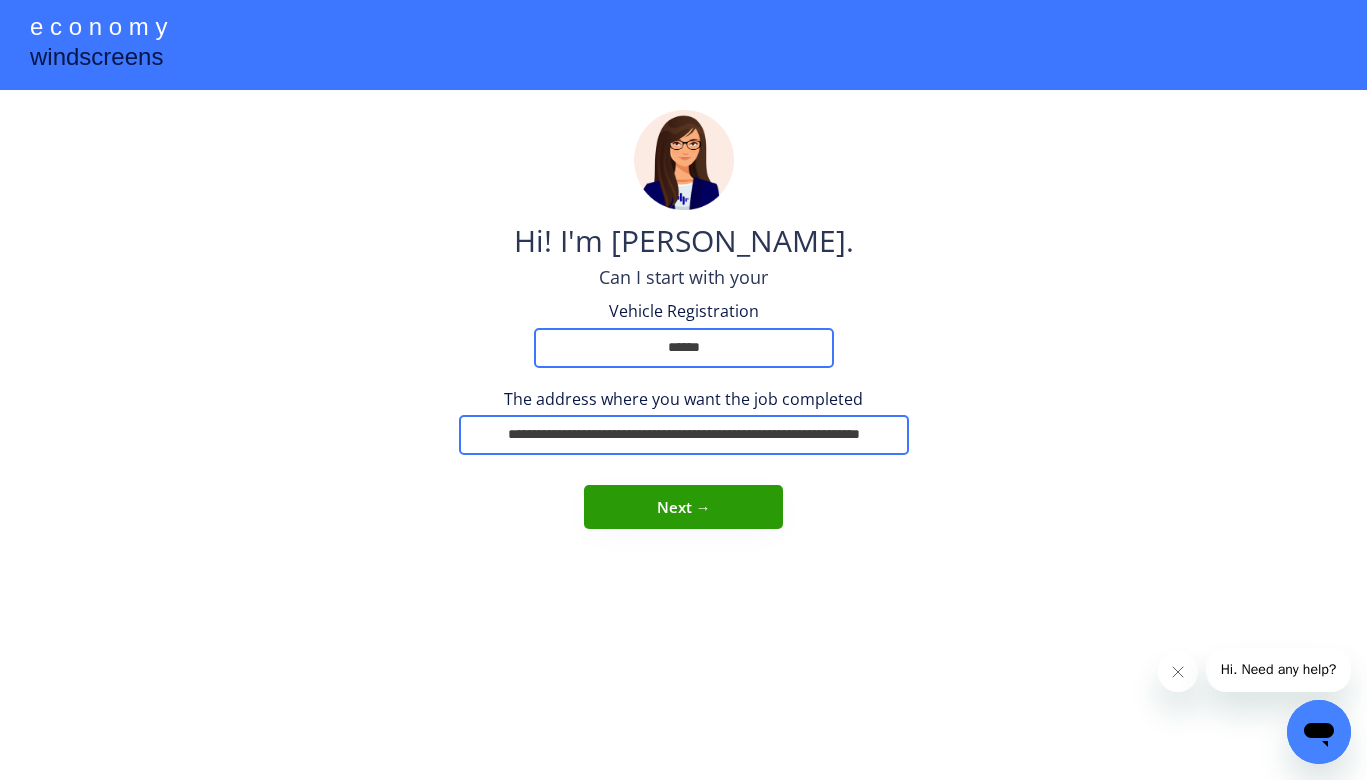 click on "**********" at bounding box center (684, 435) 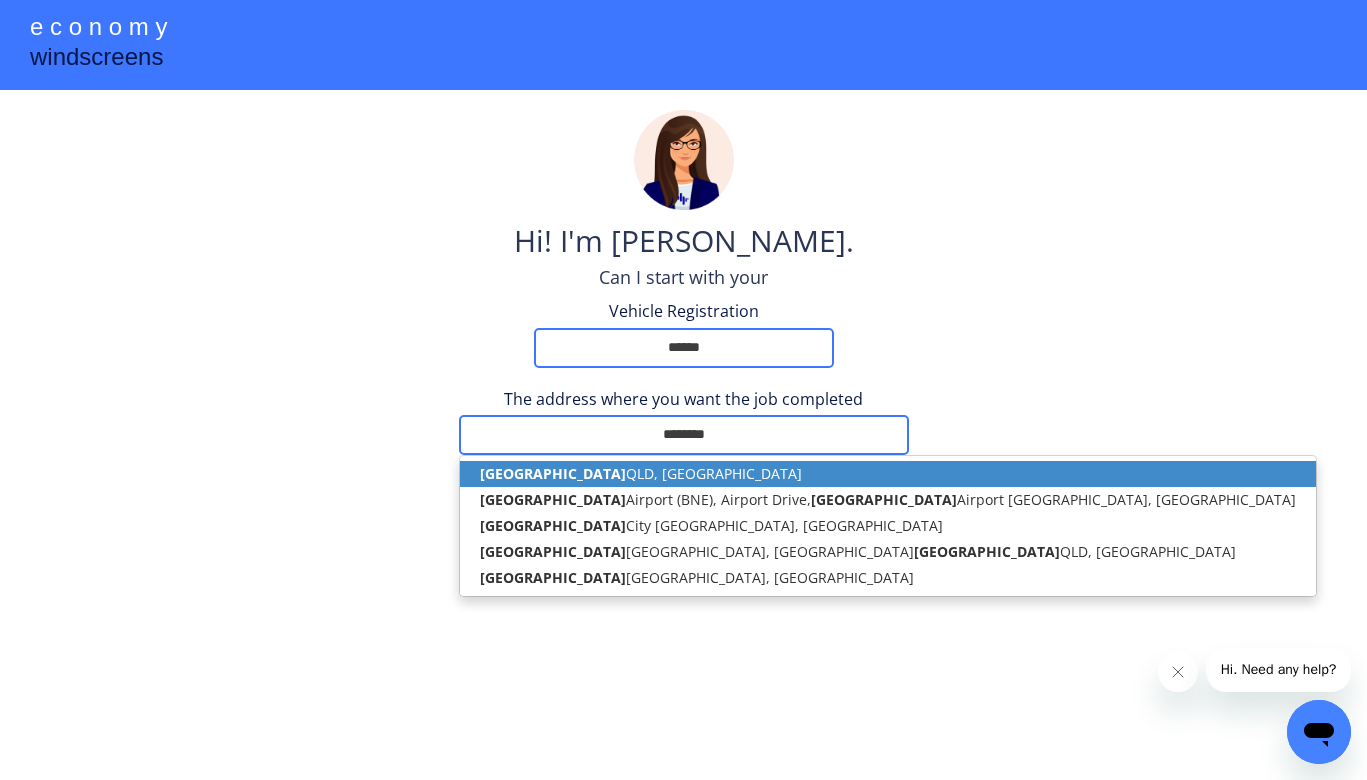 click on "Brisbane  [GEOGRAPHIC_DATA], [GEOGRAPHIC_DATA]" at bounding box center [888, 474] 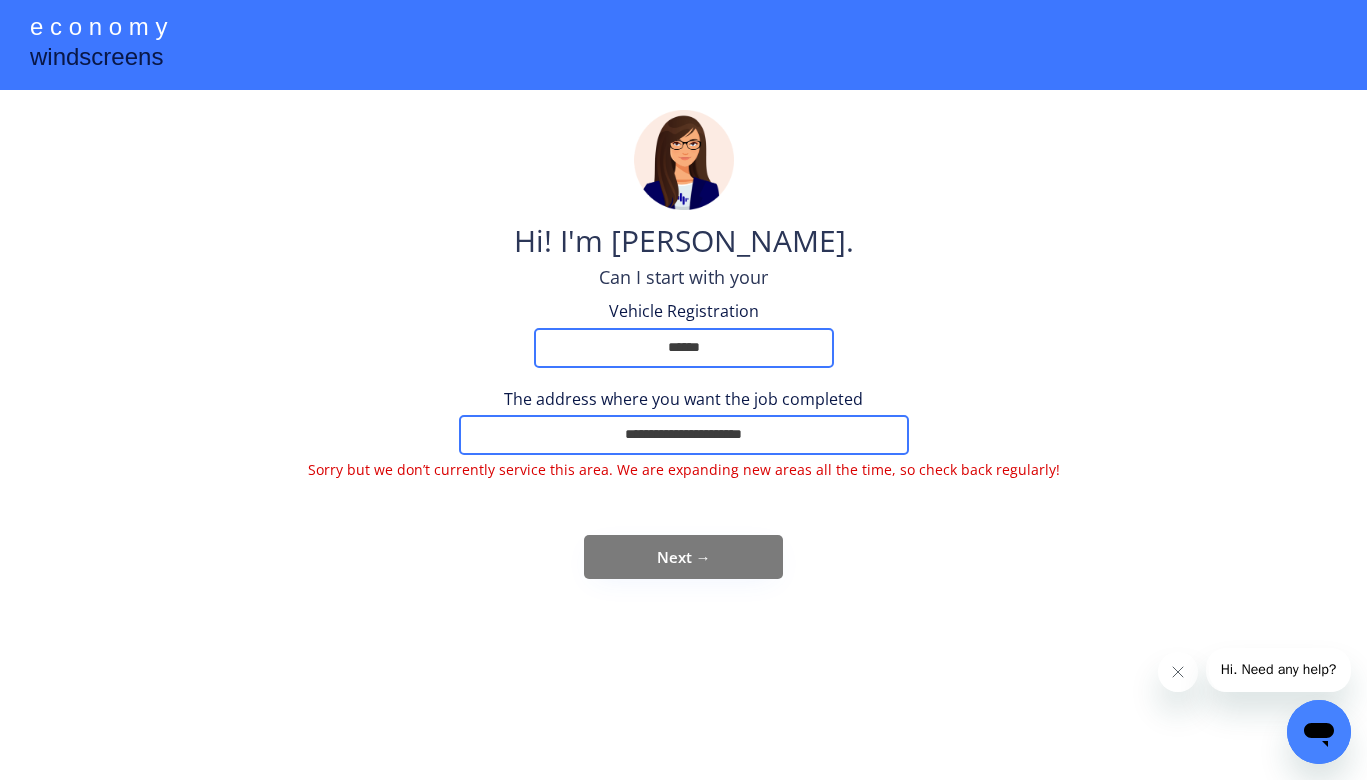 click 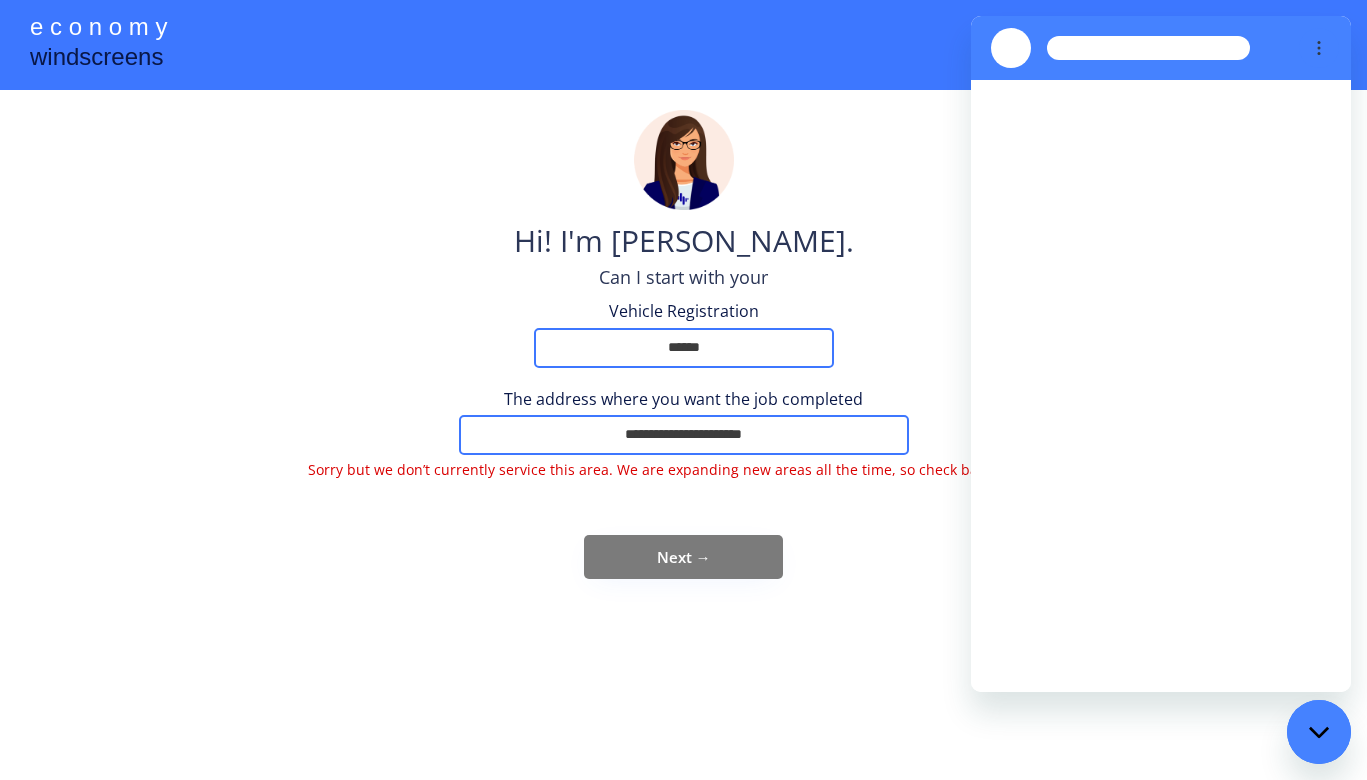 scroll, scrollTop: 0, scrollLeft: 0, axis: both 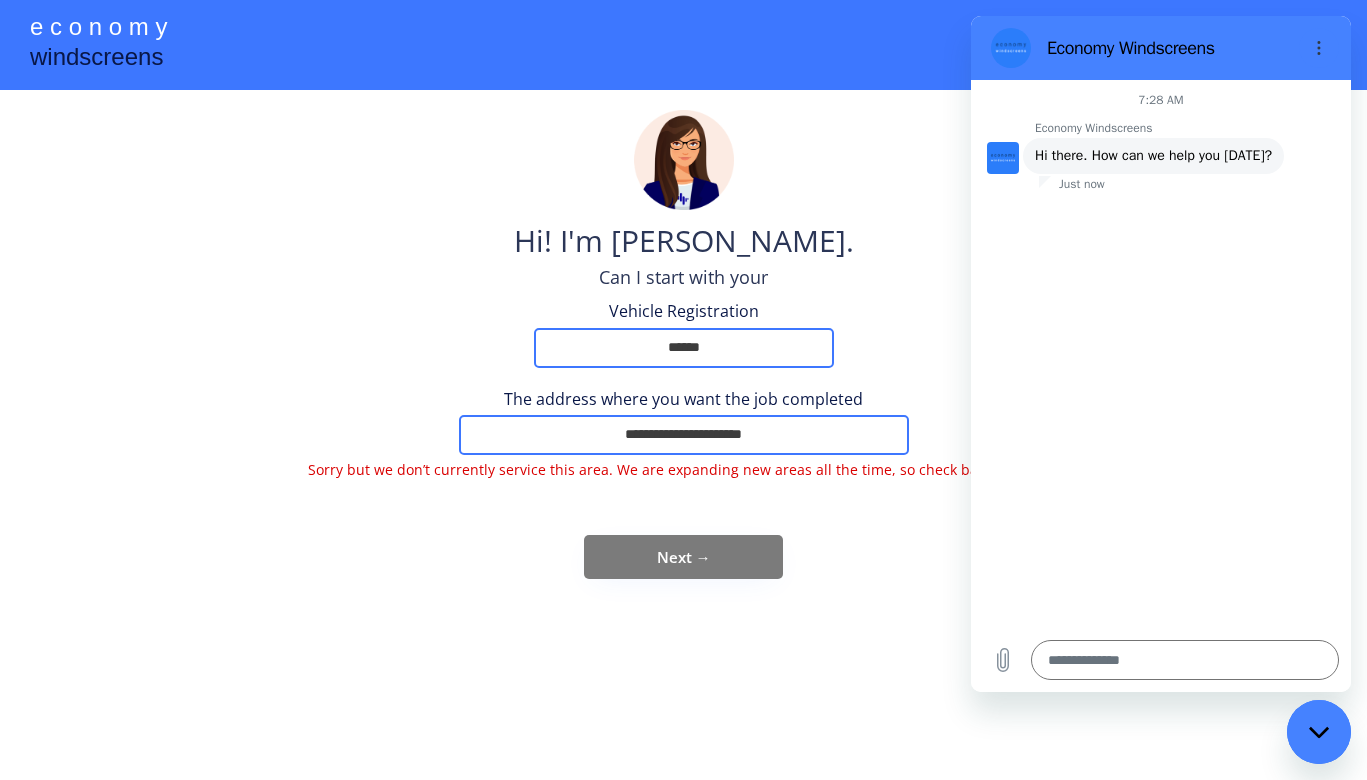 type on "*" 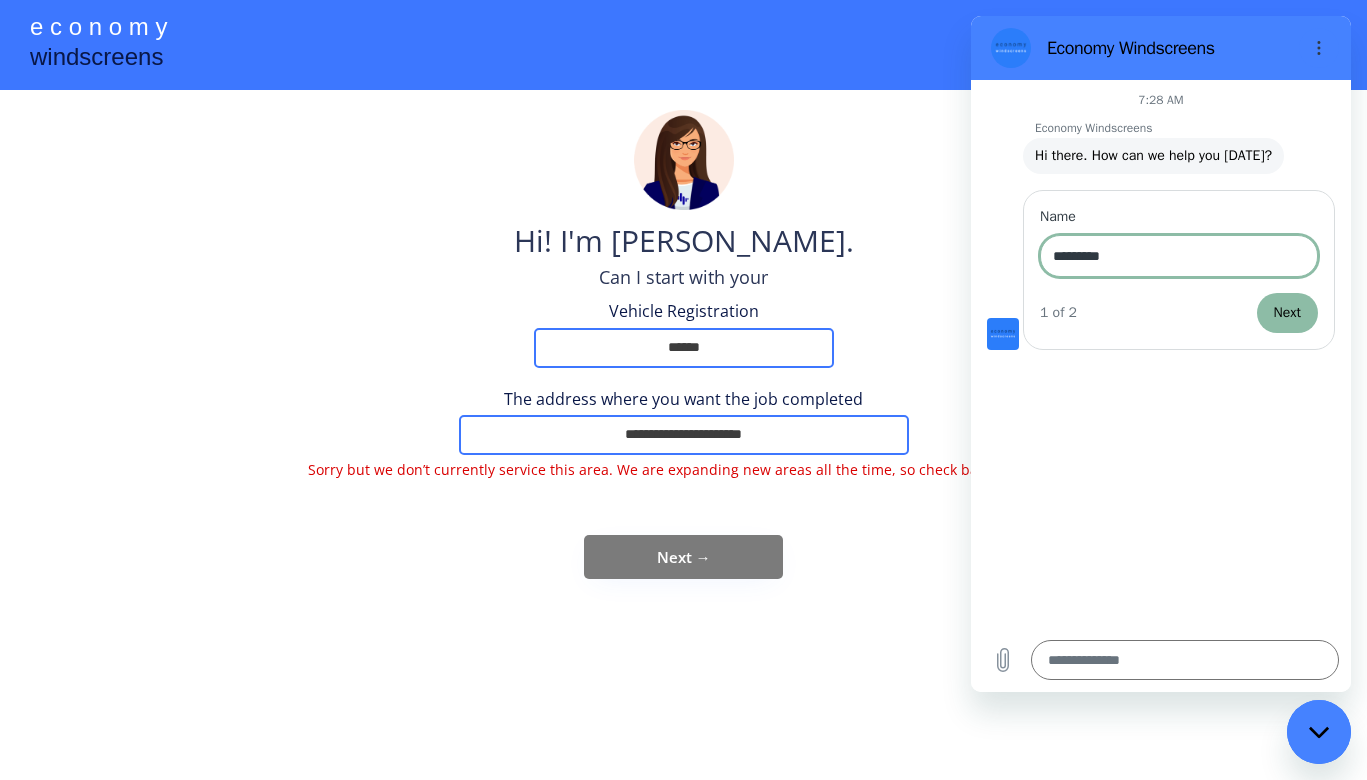 type on "*********" 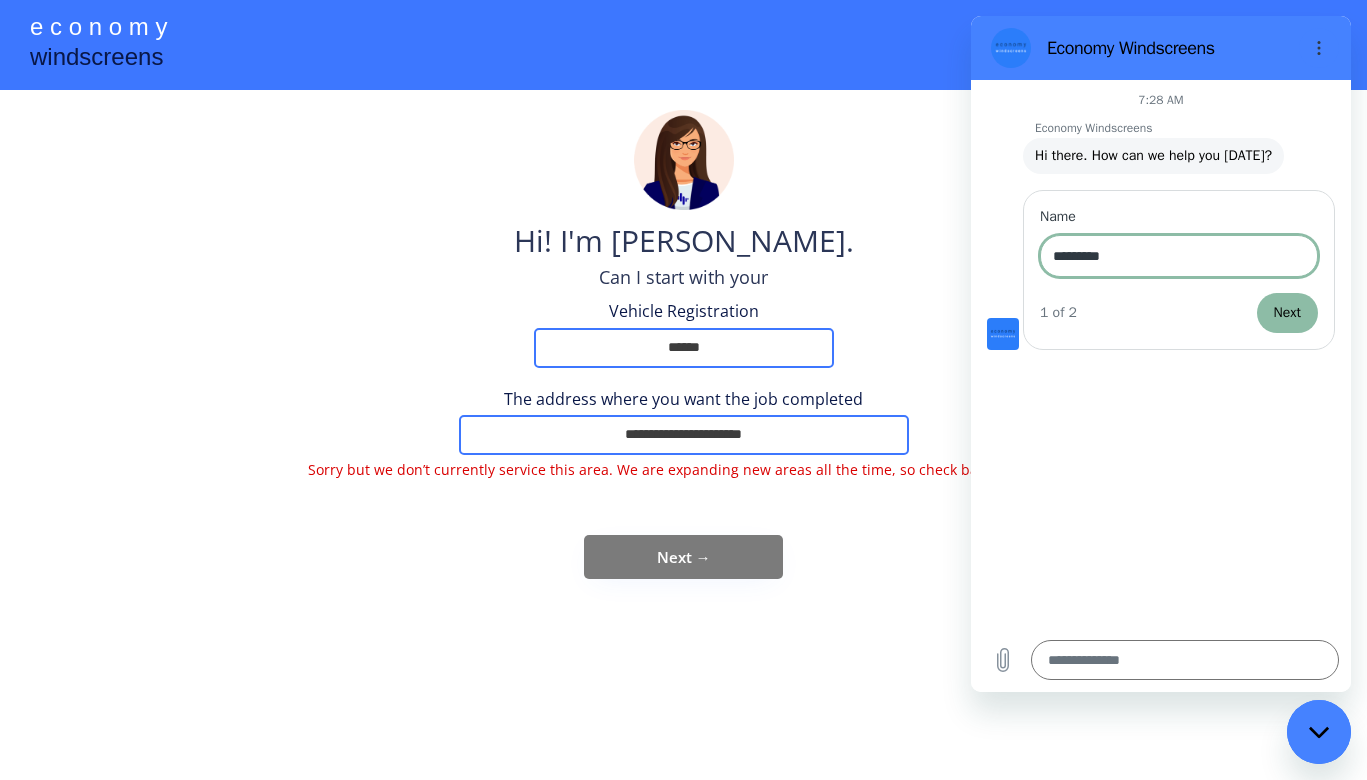 type on "*" 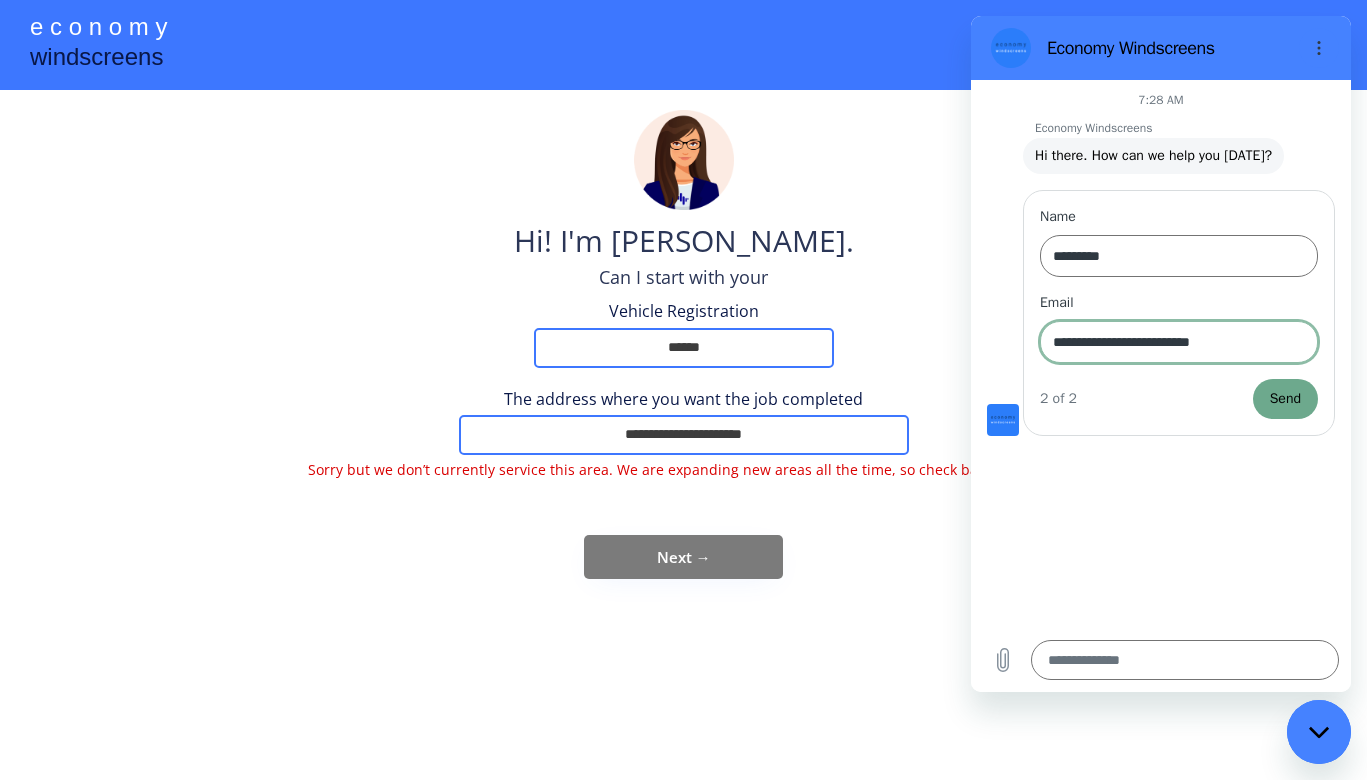 type on "**********" 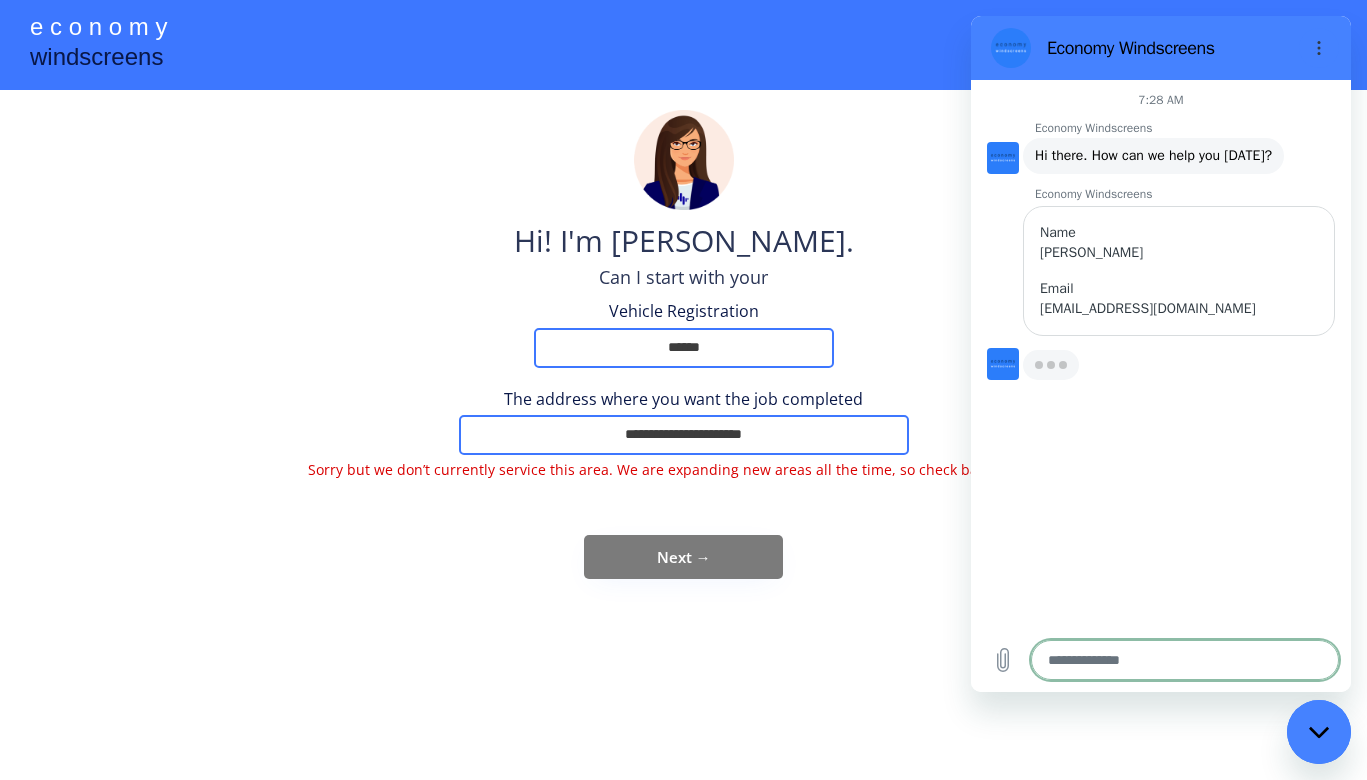 type on "*" 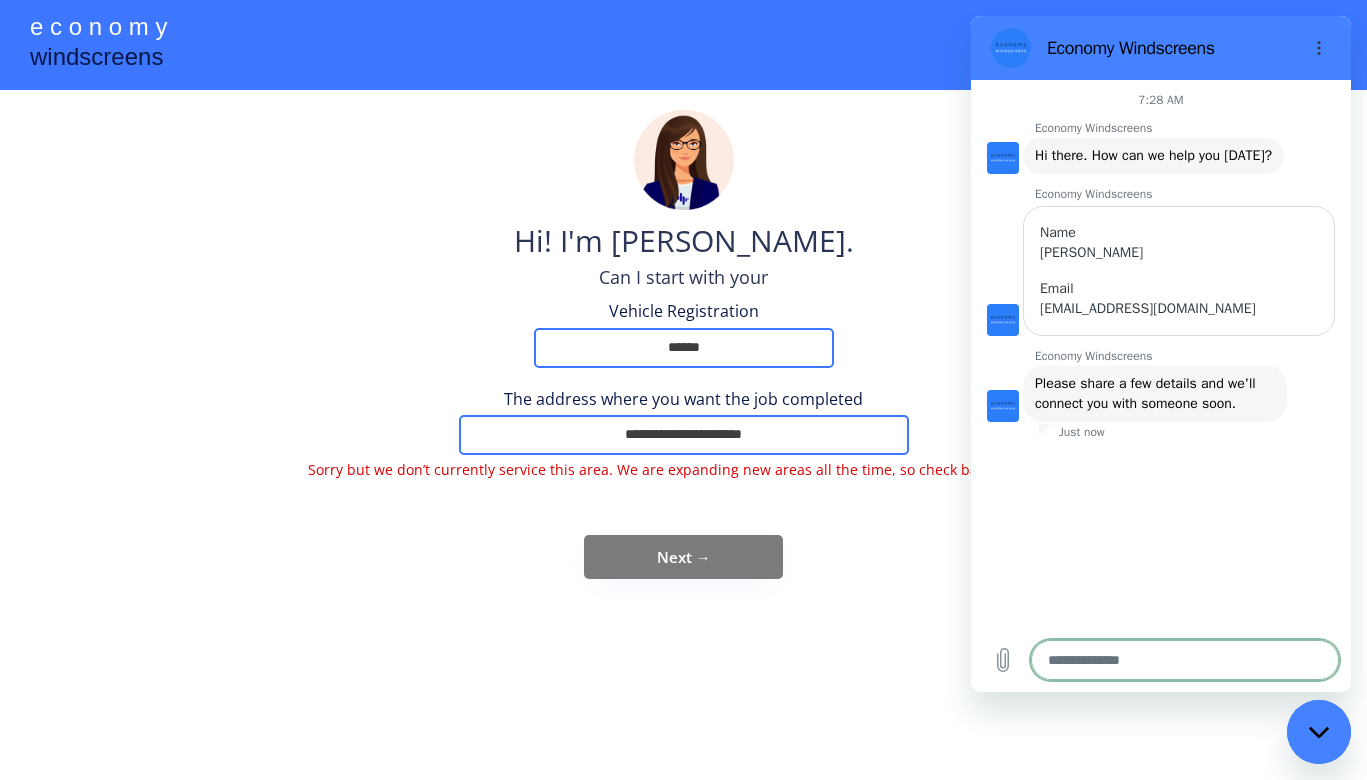 click at bounding box center [1185, 660] 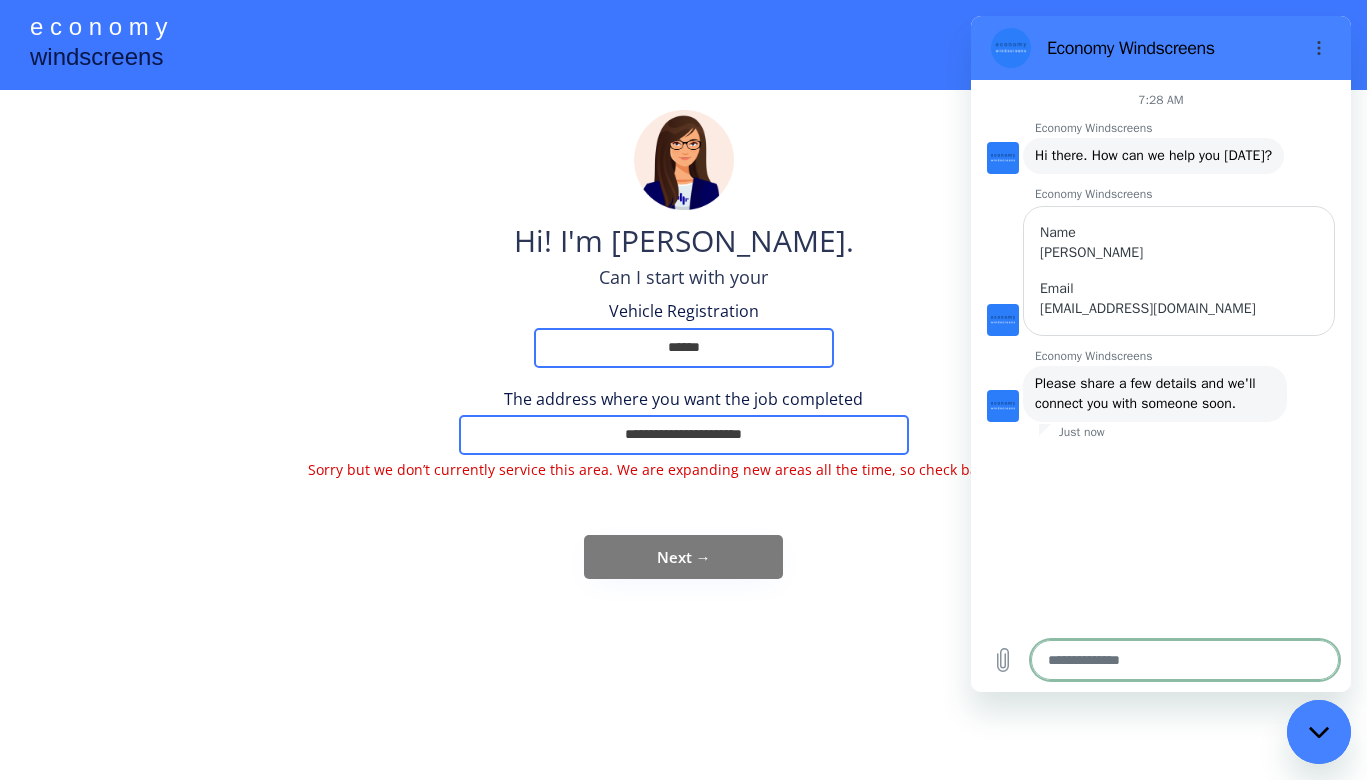 type on "*" 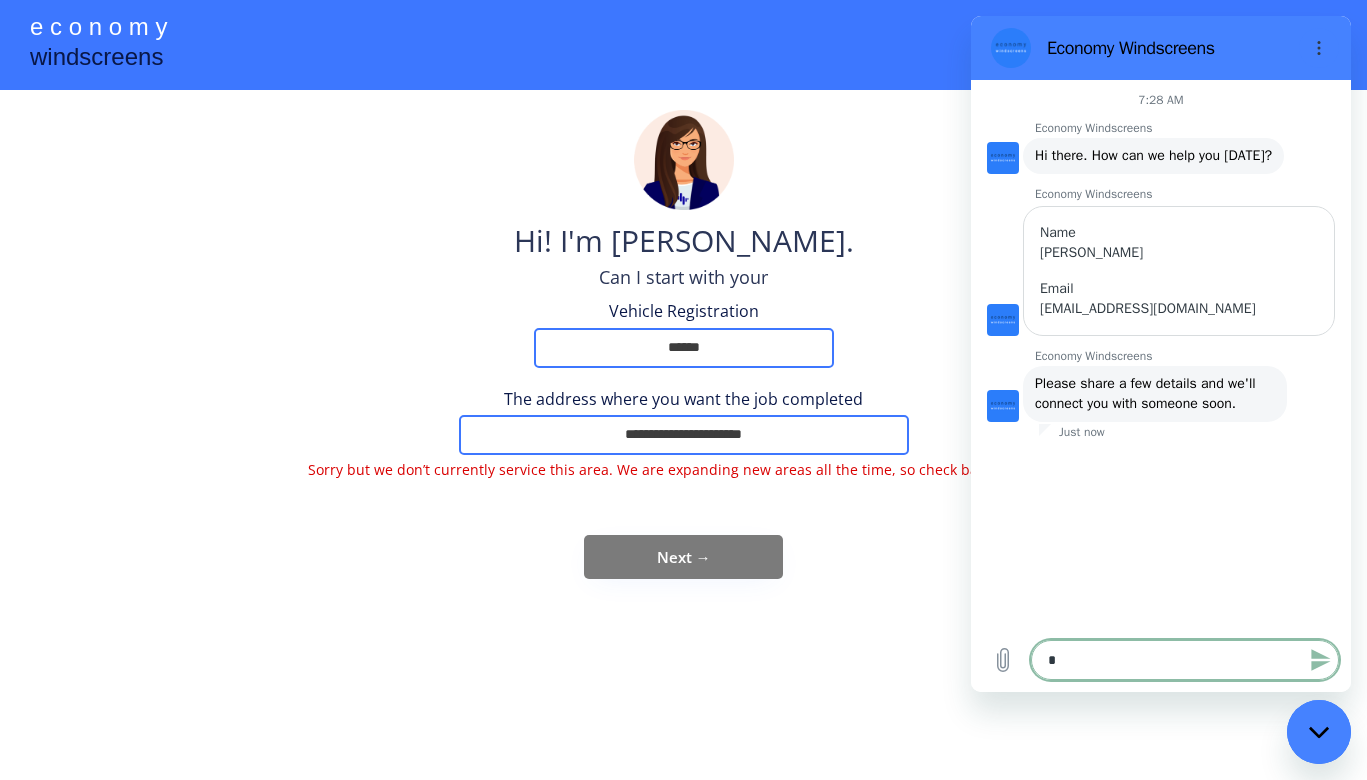 type on "*" 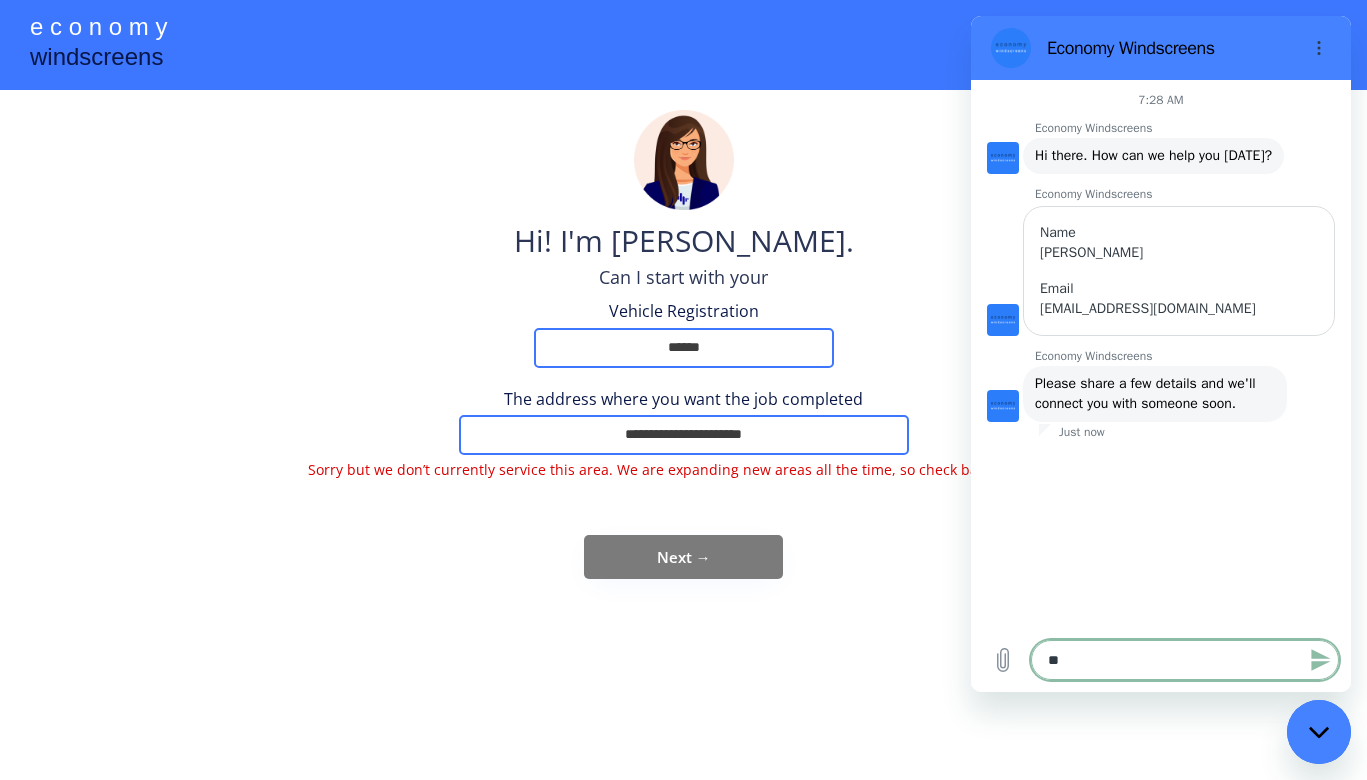 type on "***" 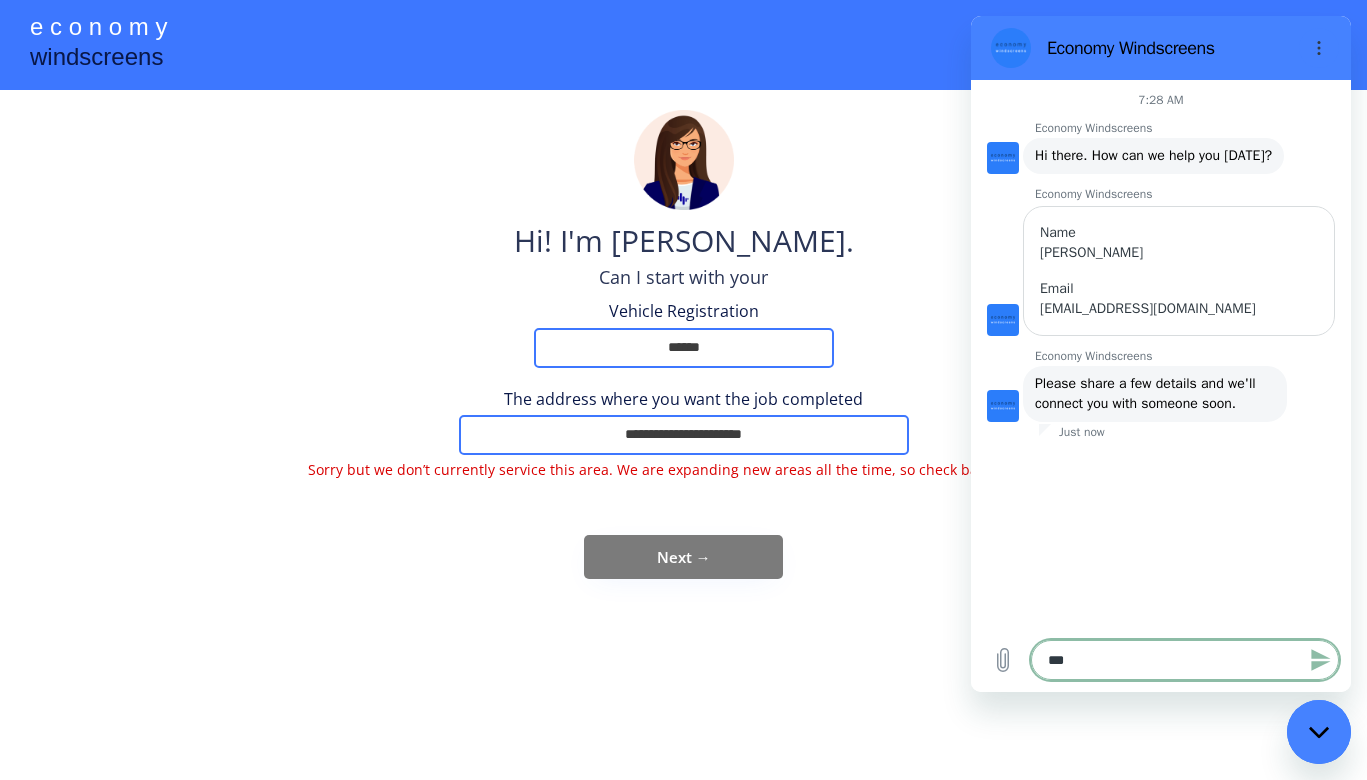 type on "****" 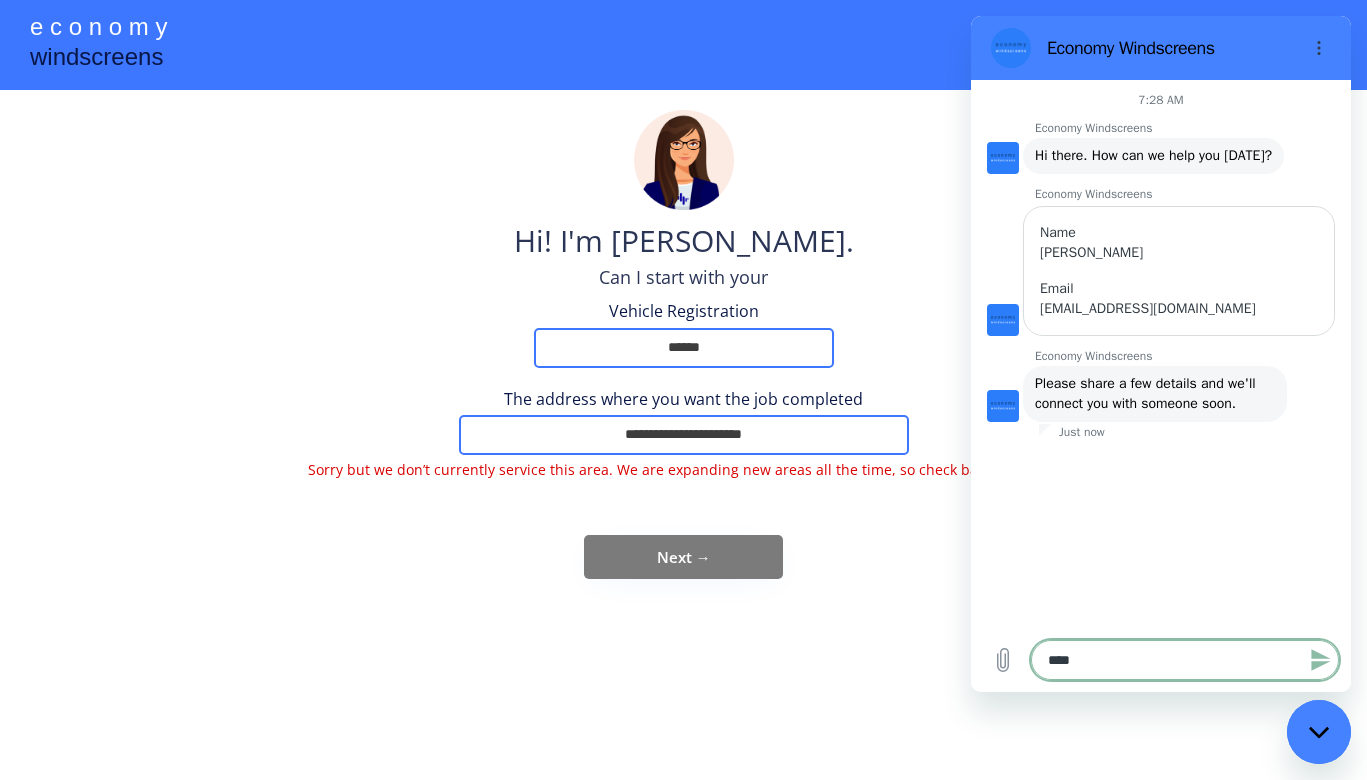 type on "*****" 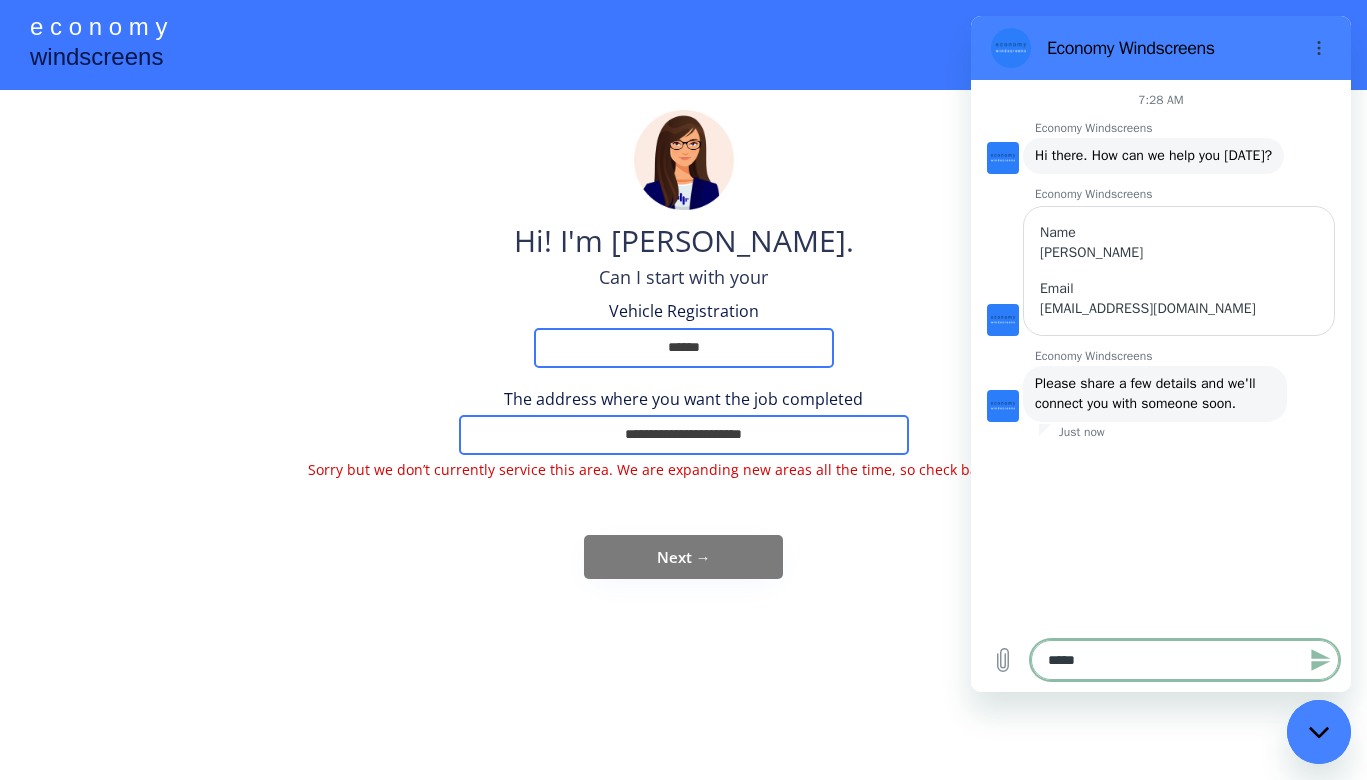type on "******" 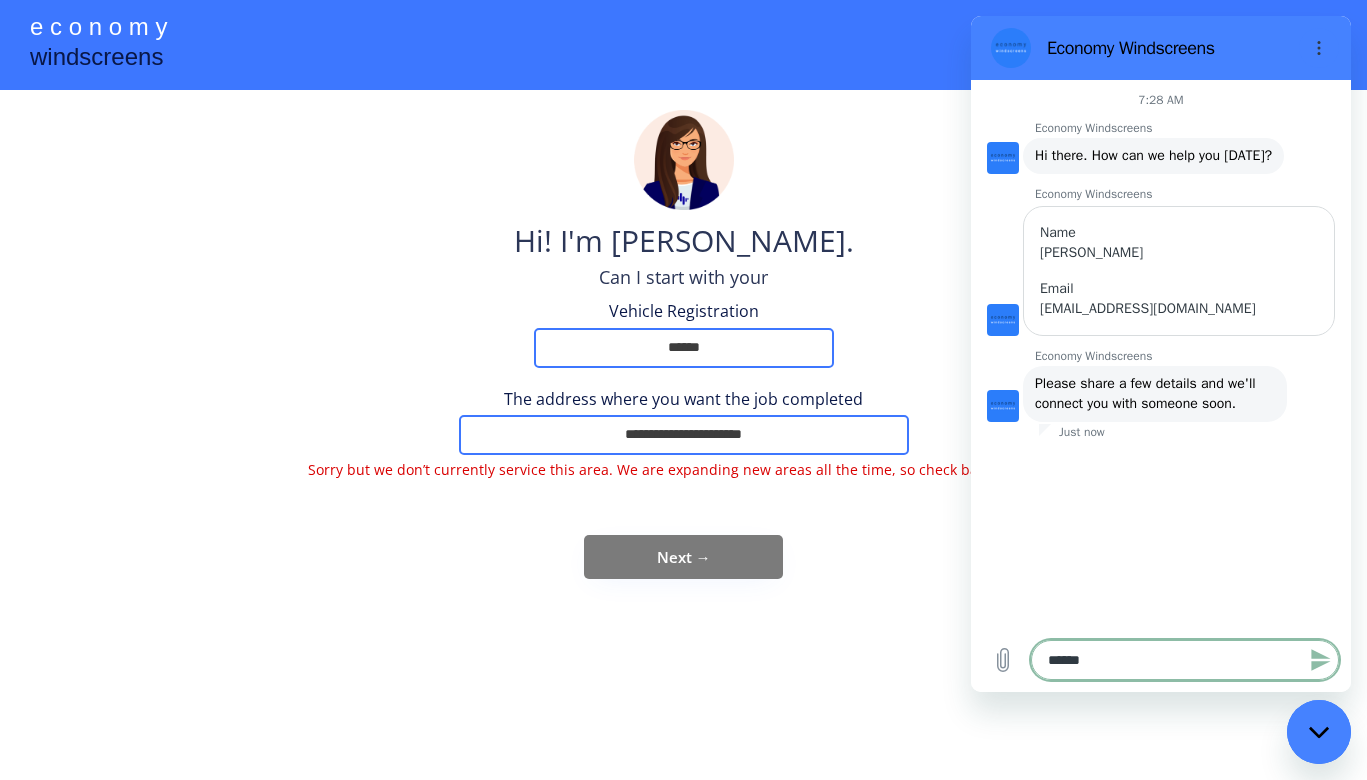 type on "******" 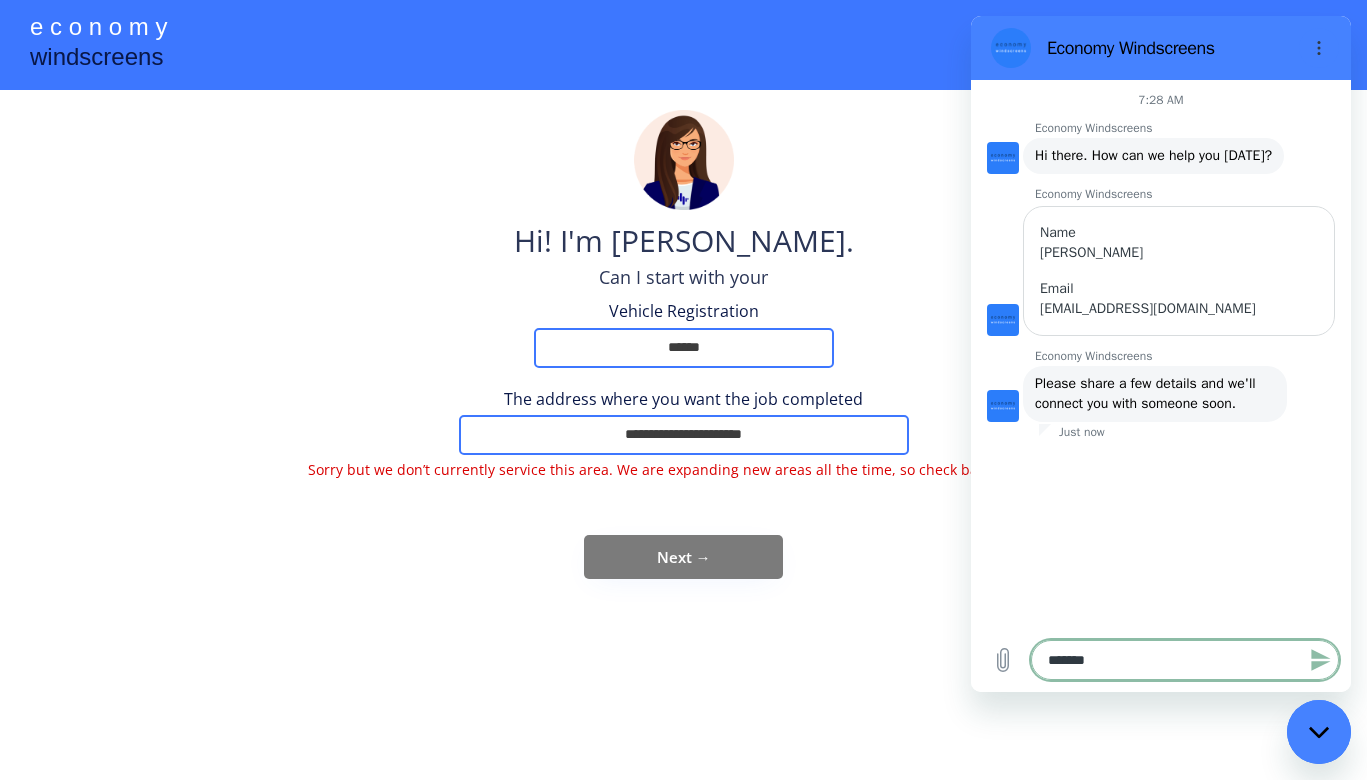 type on "********" 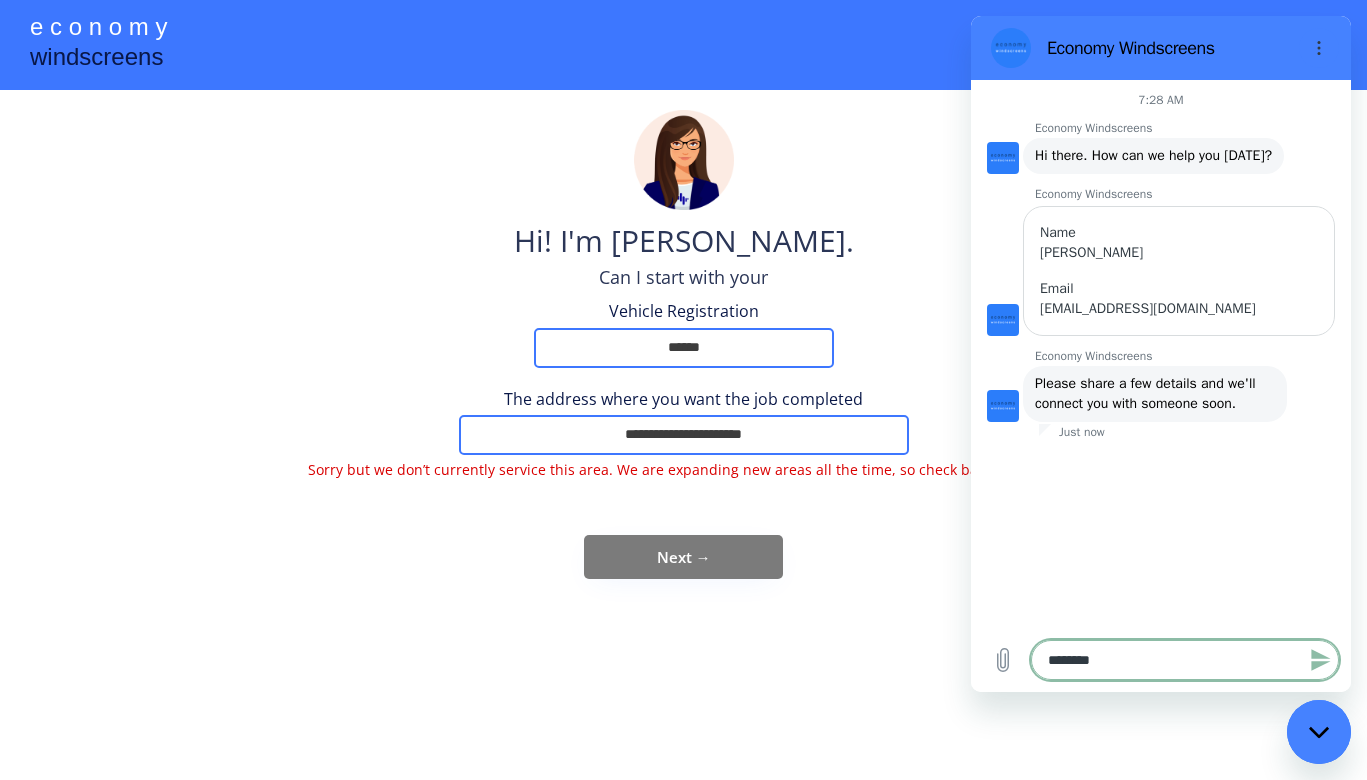 type on "********" 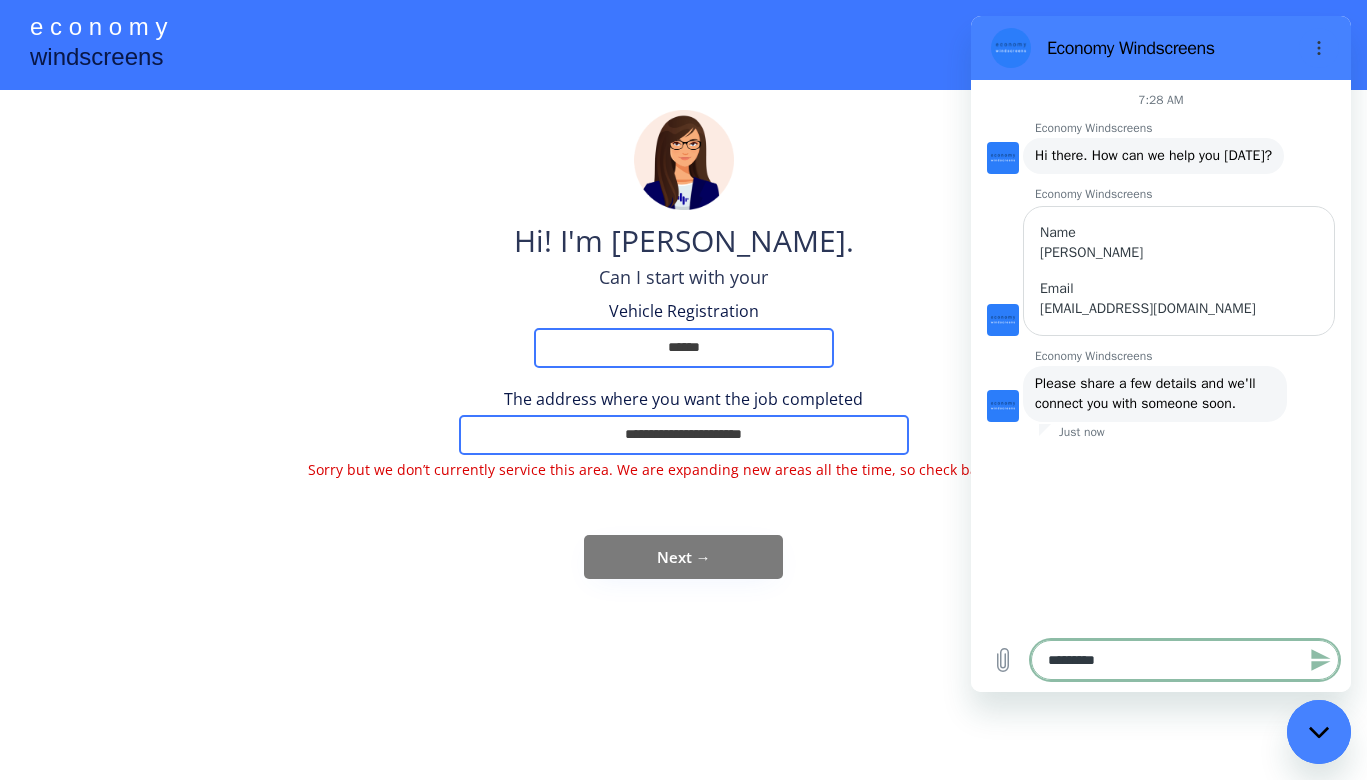 type on "**********" 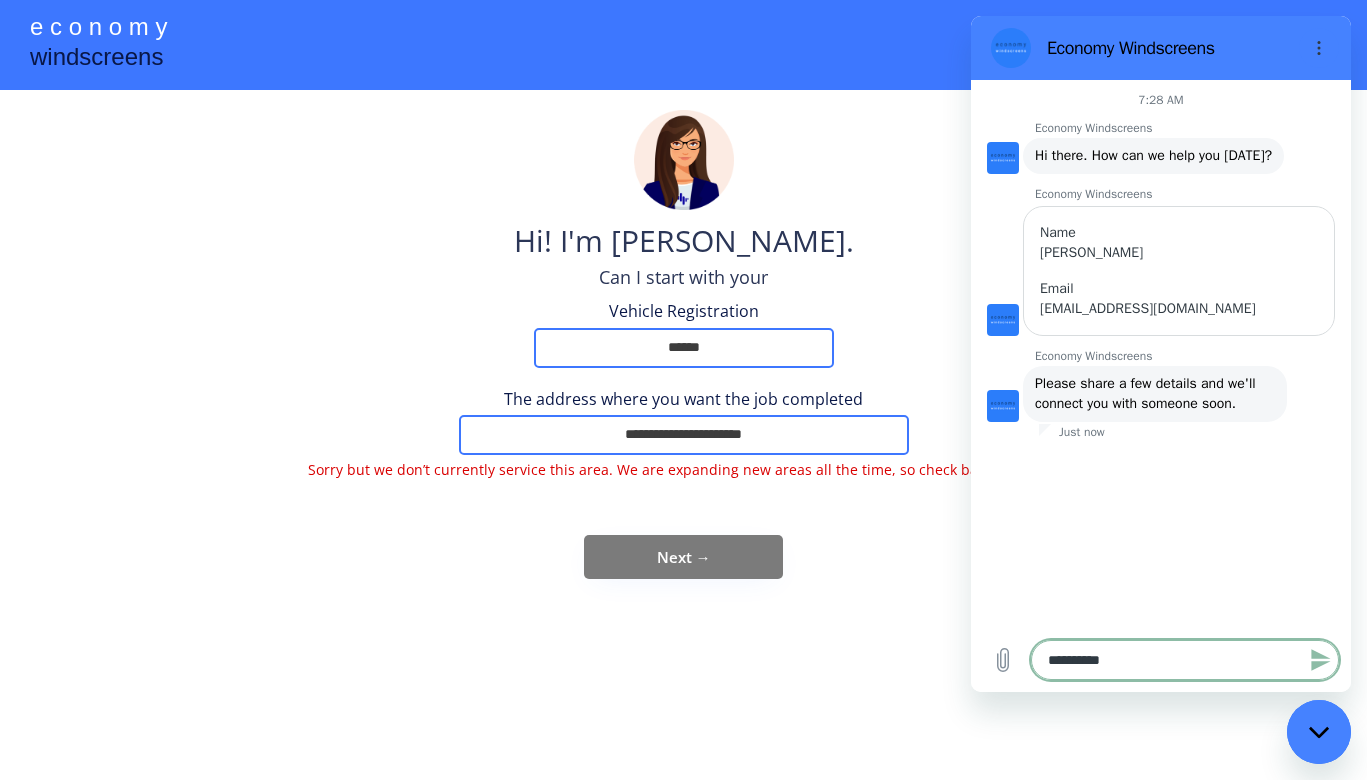 type on "**********" 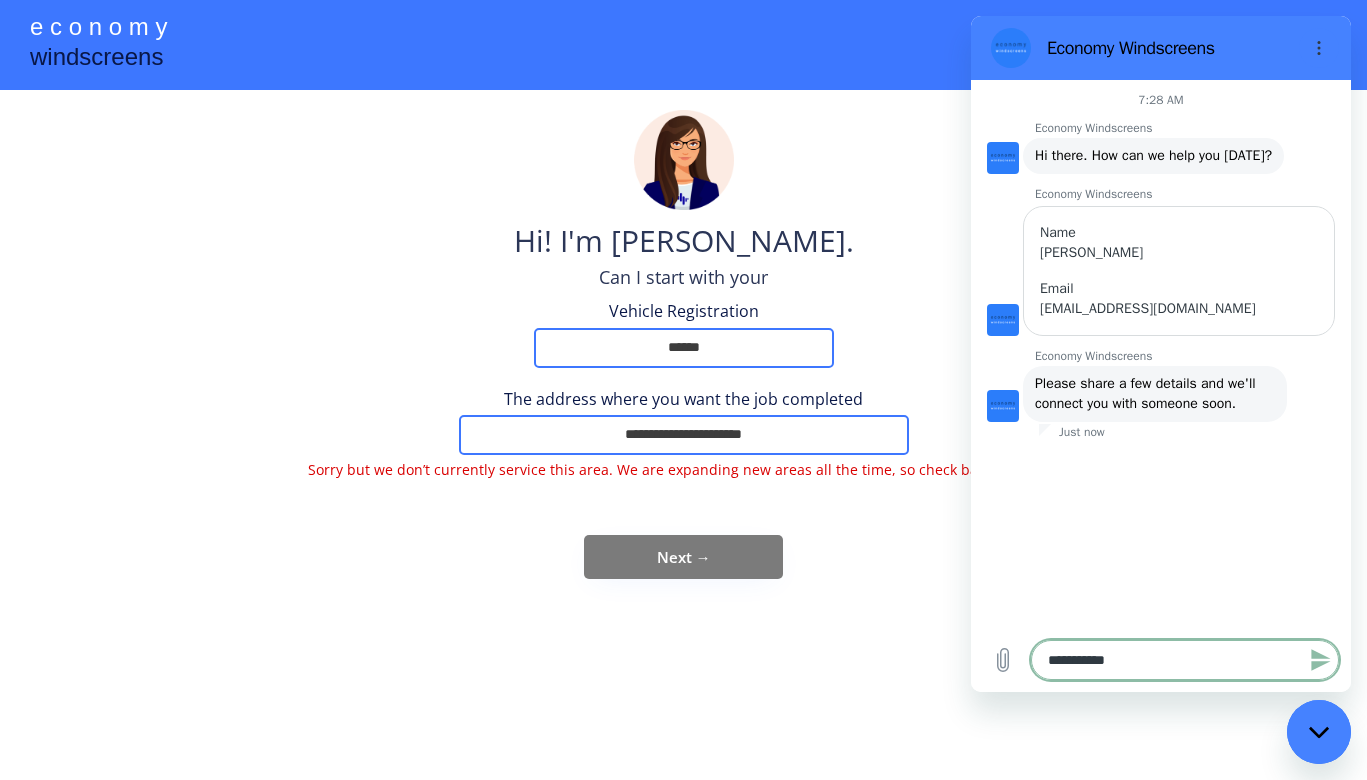 type on "**********" 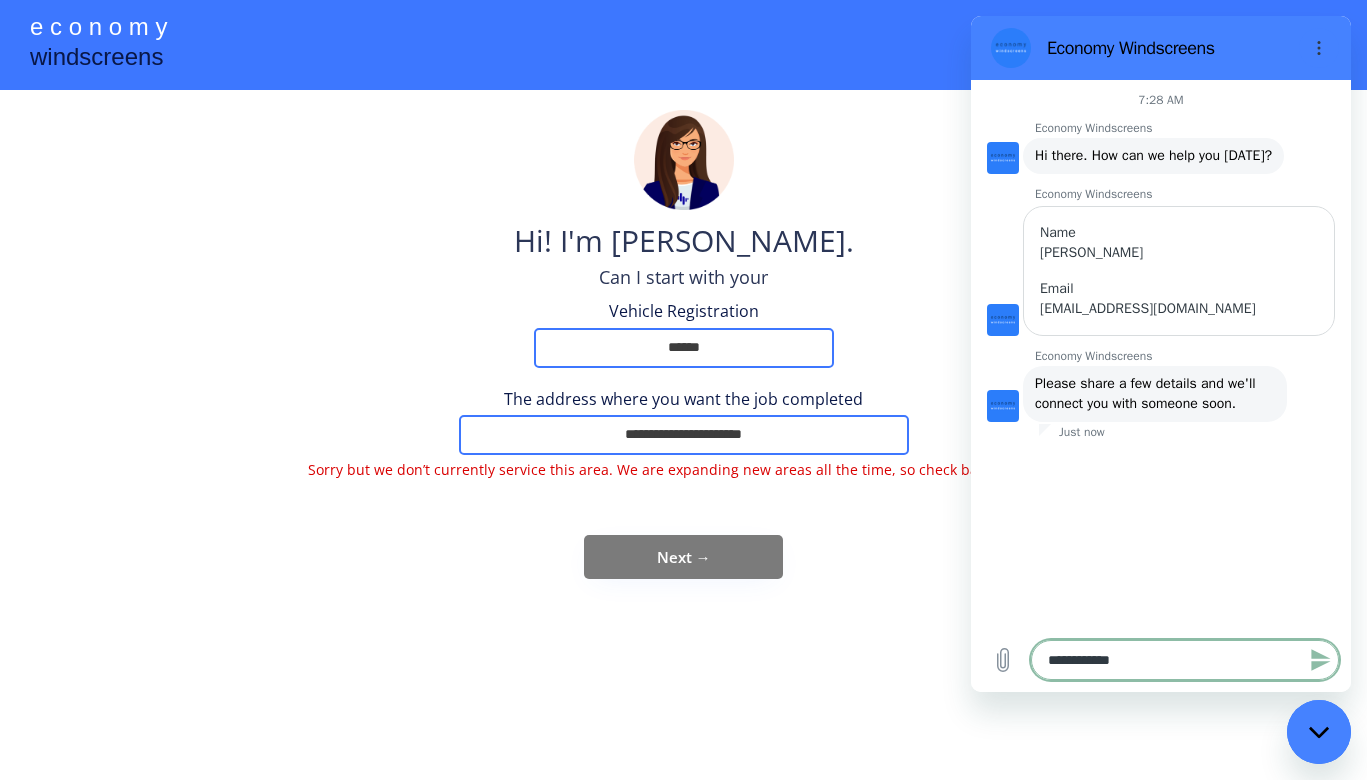 type on "**********" 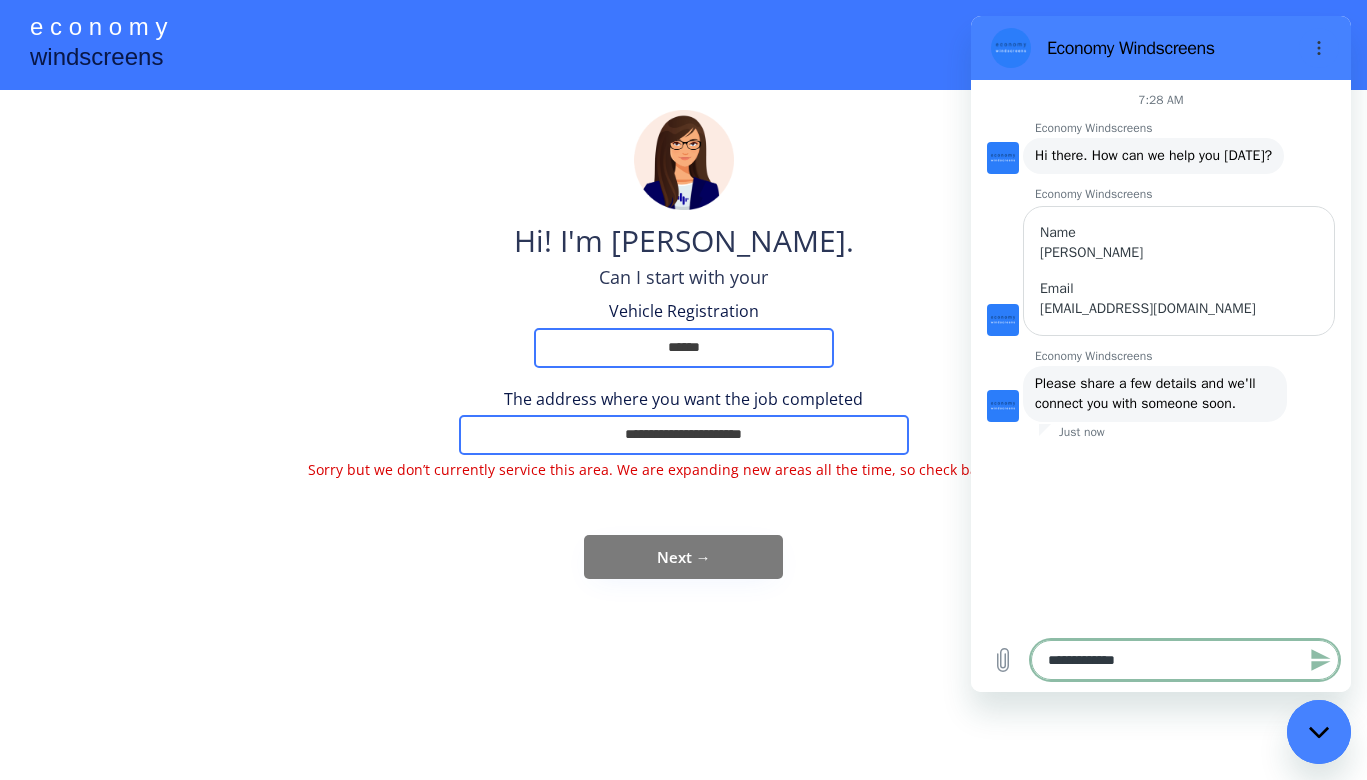 type on "**********" 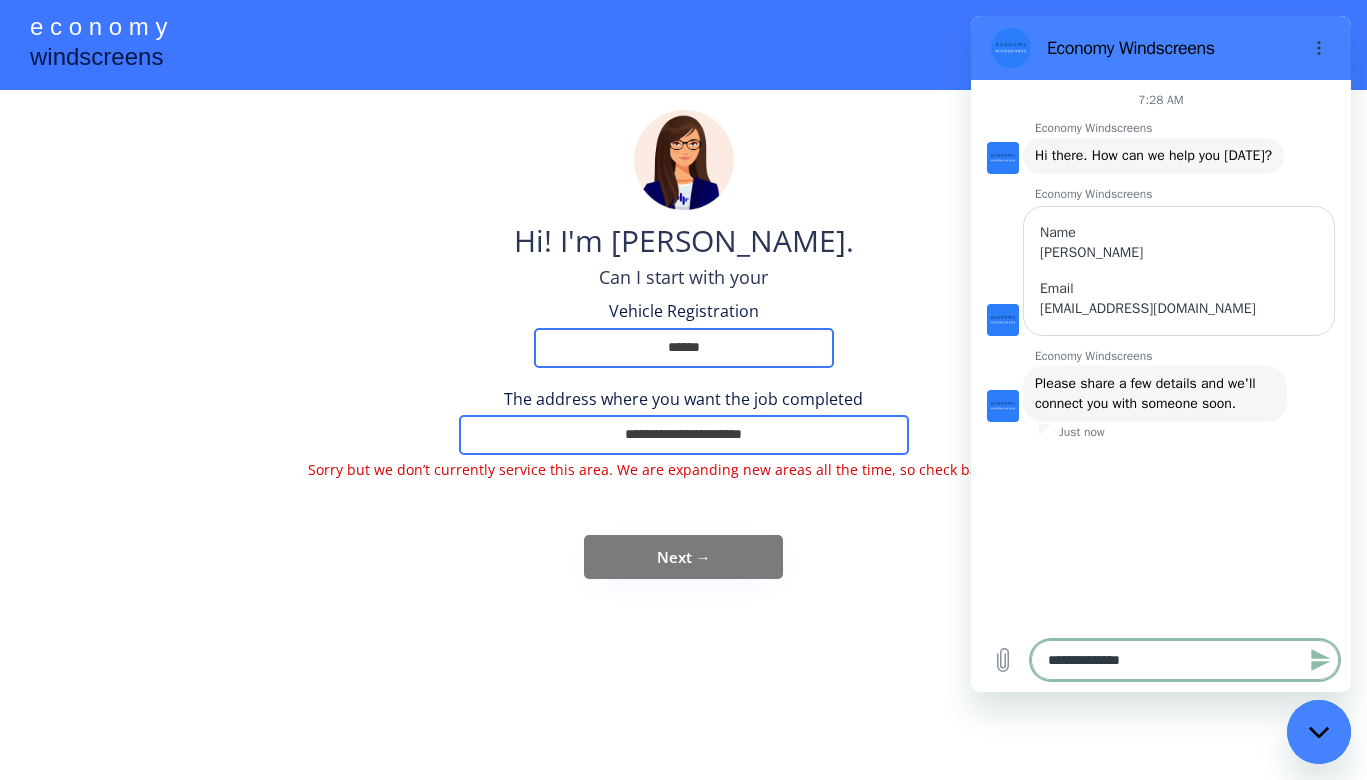 type on "**********" 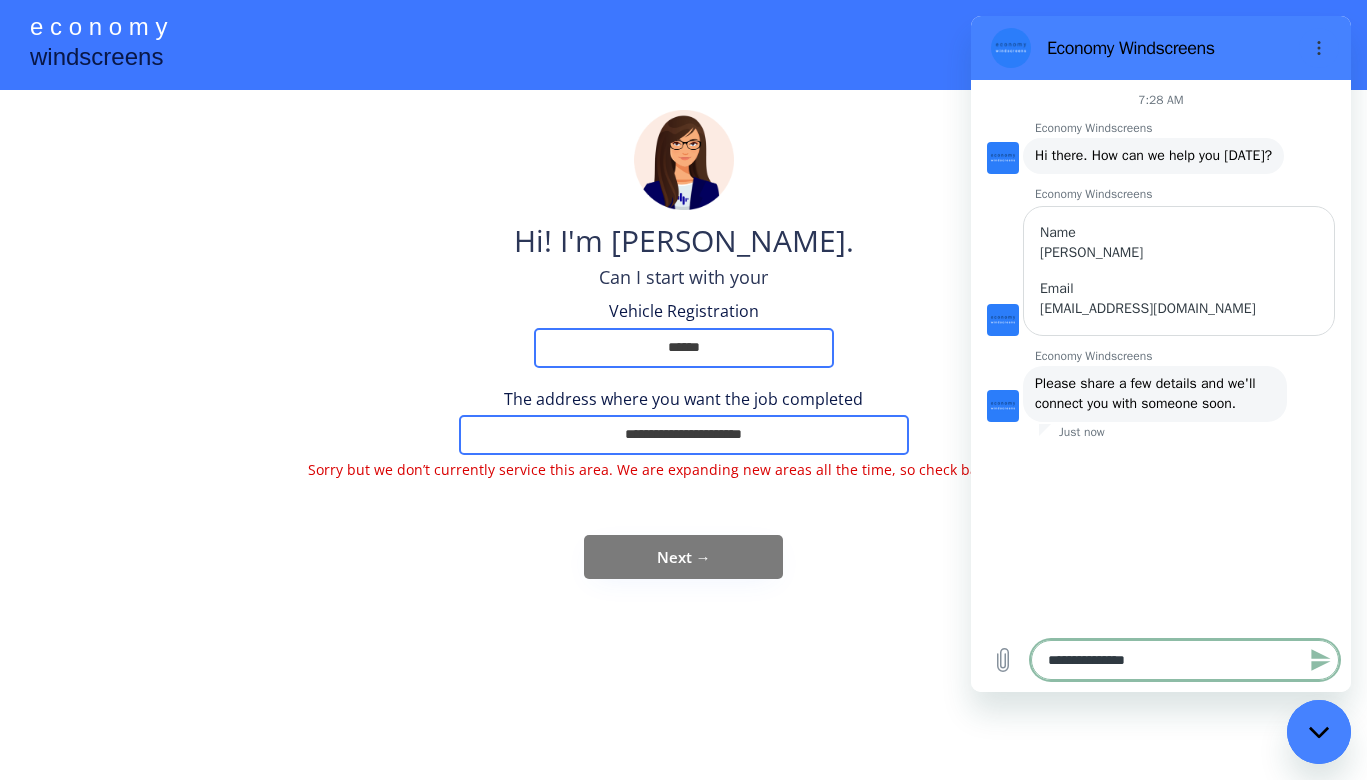 type on "**********" 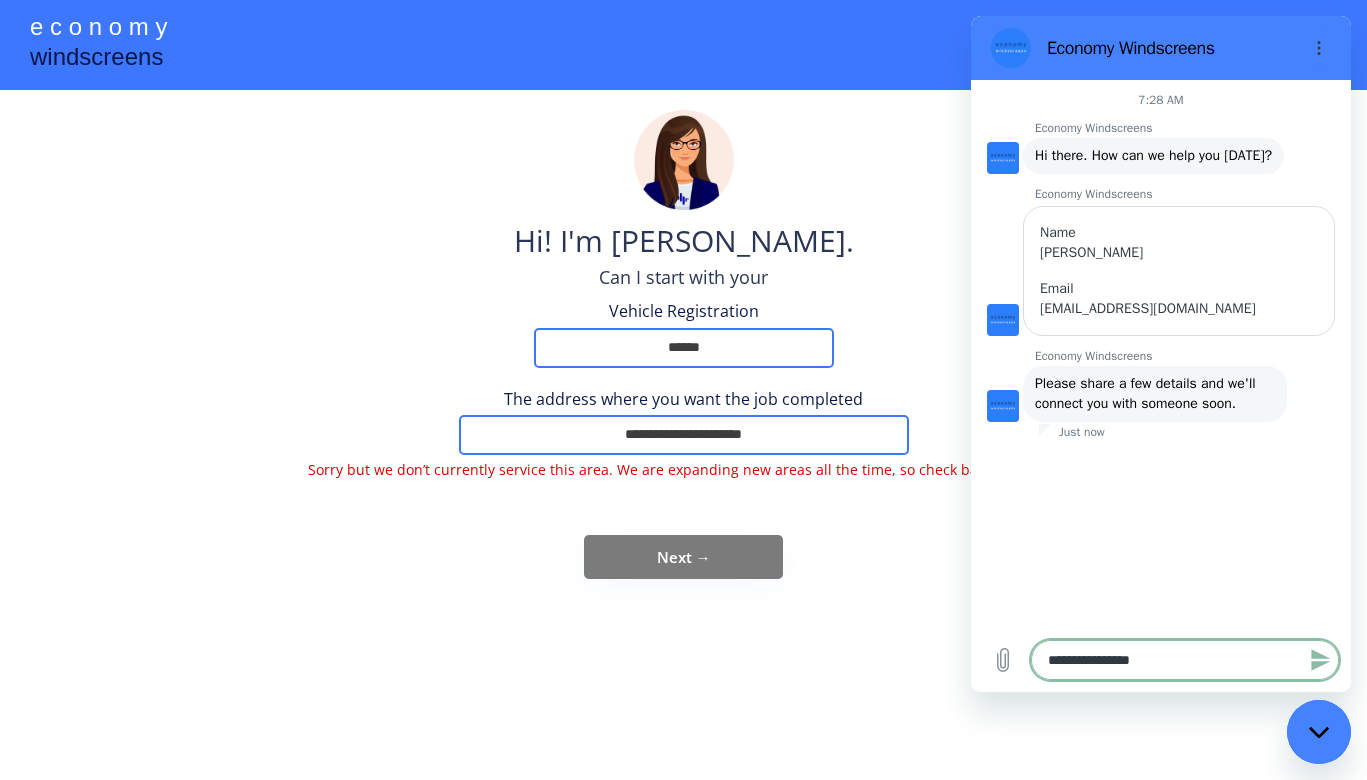 type on "**********" 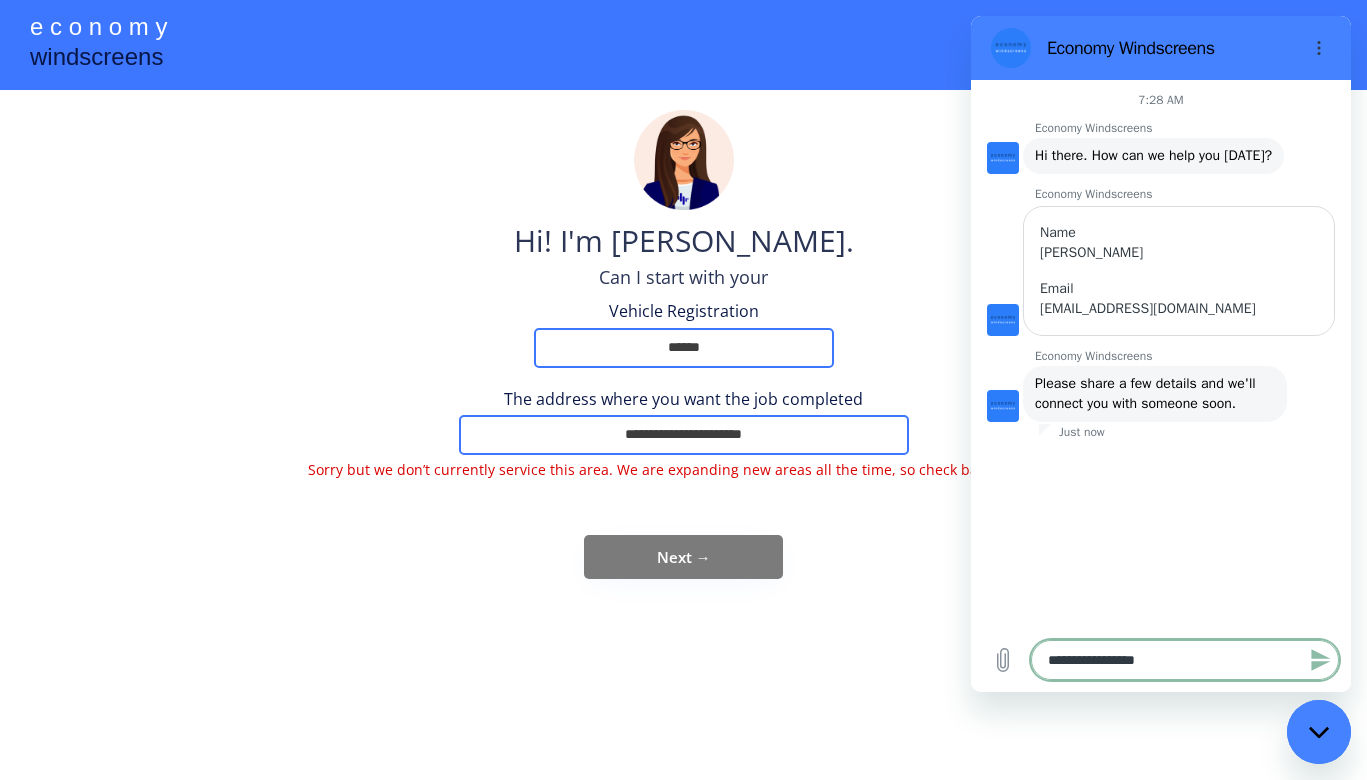 type on "**********" 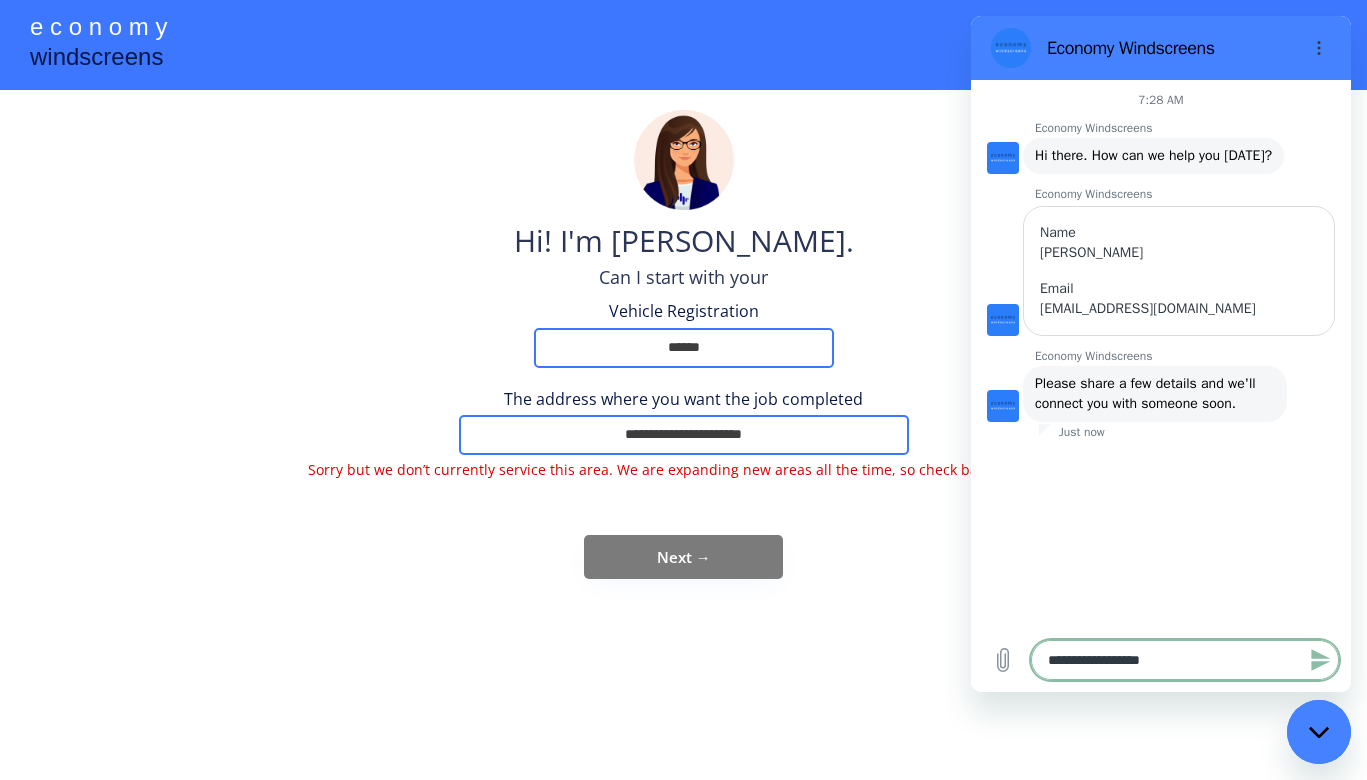 type on "**********" 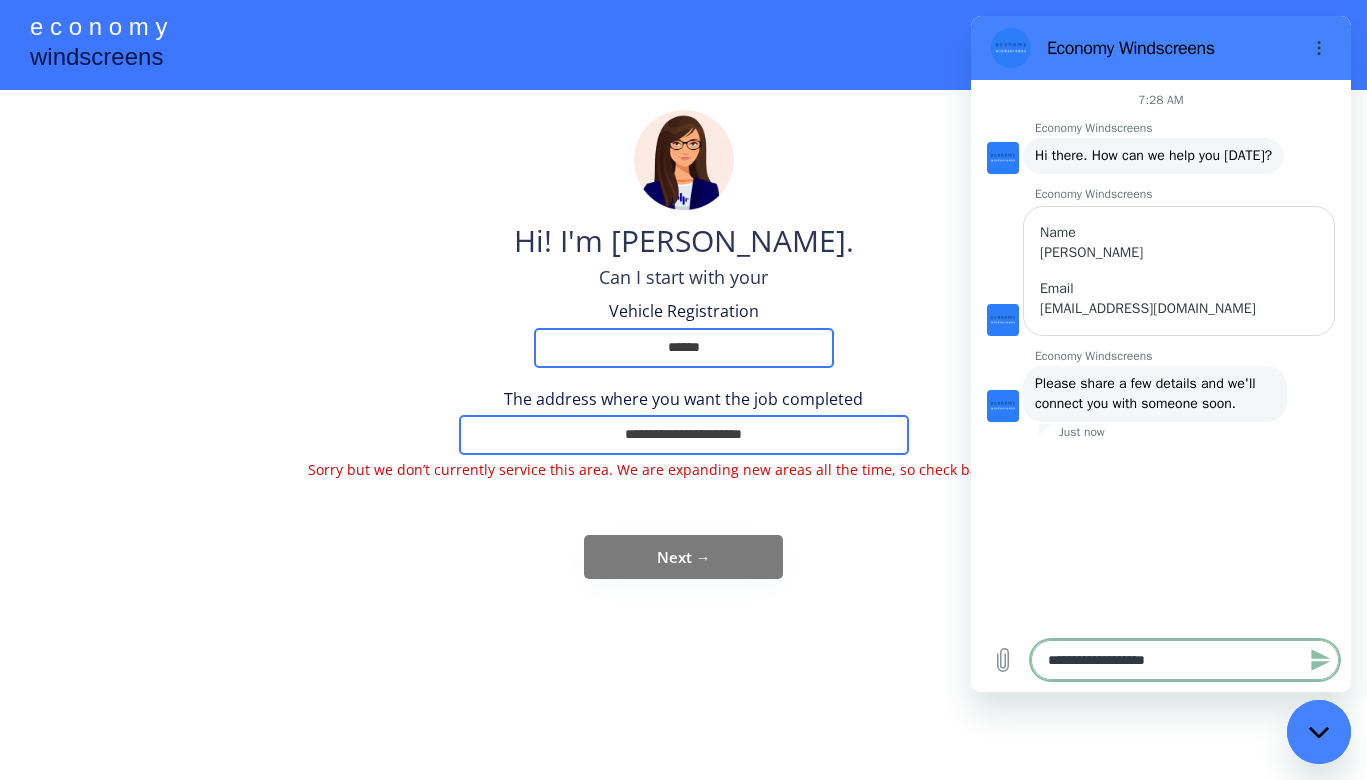 type on "**********" 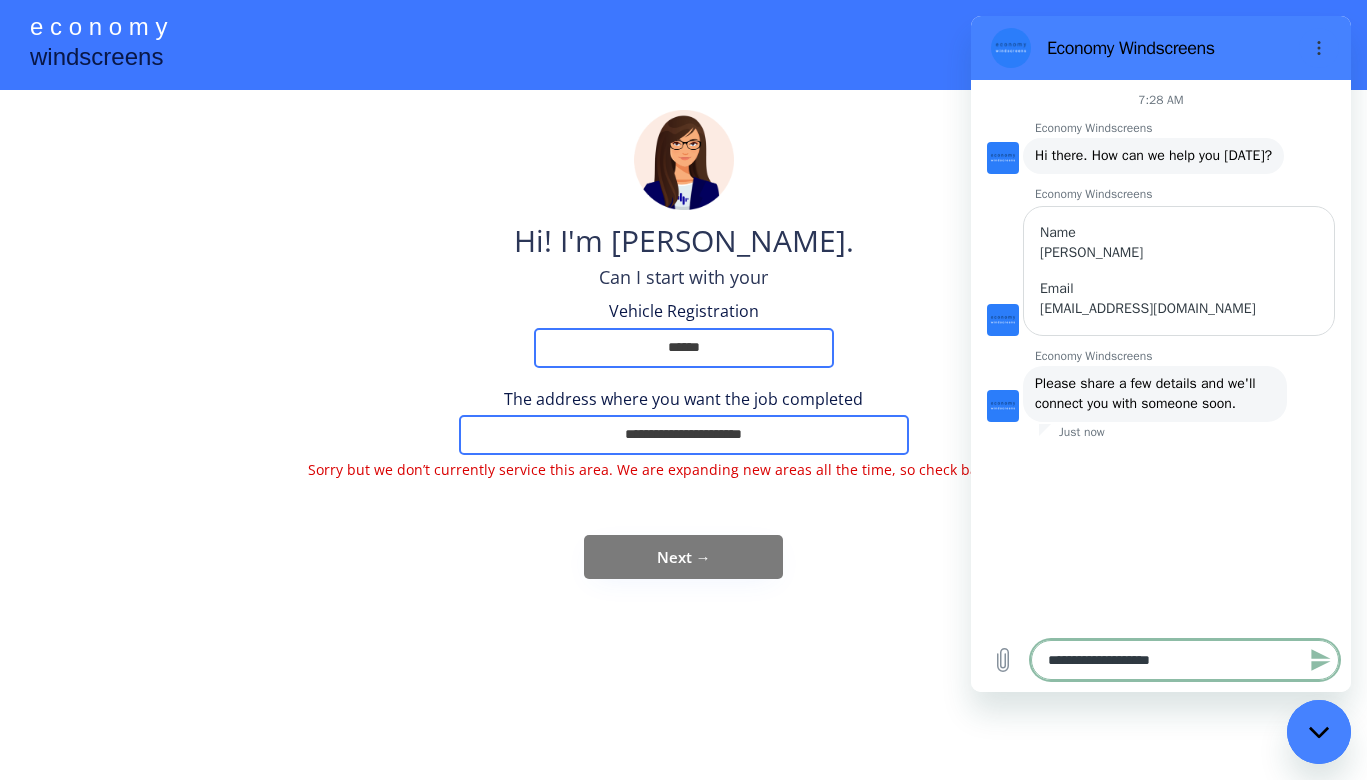 type on "**********" 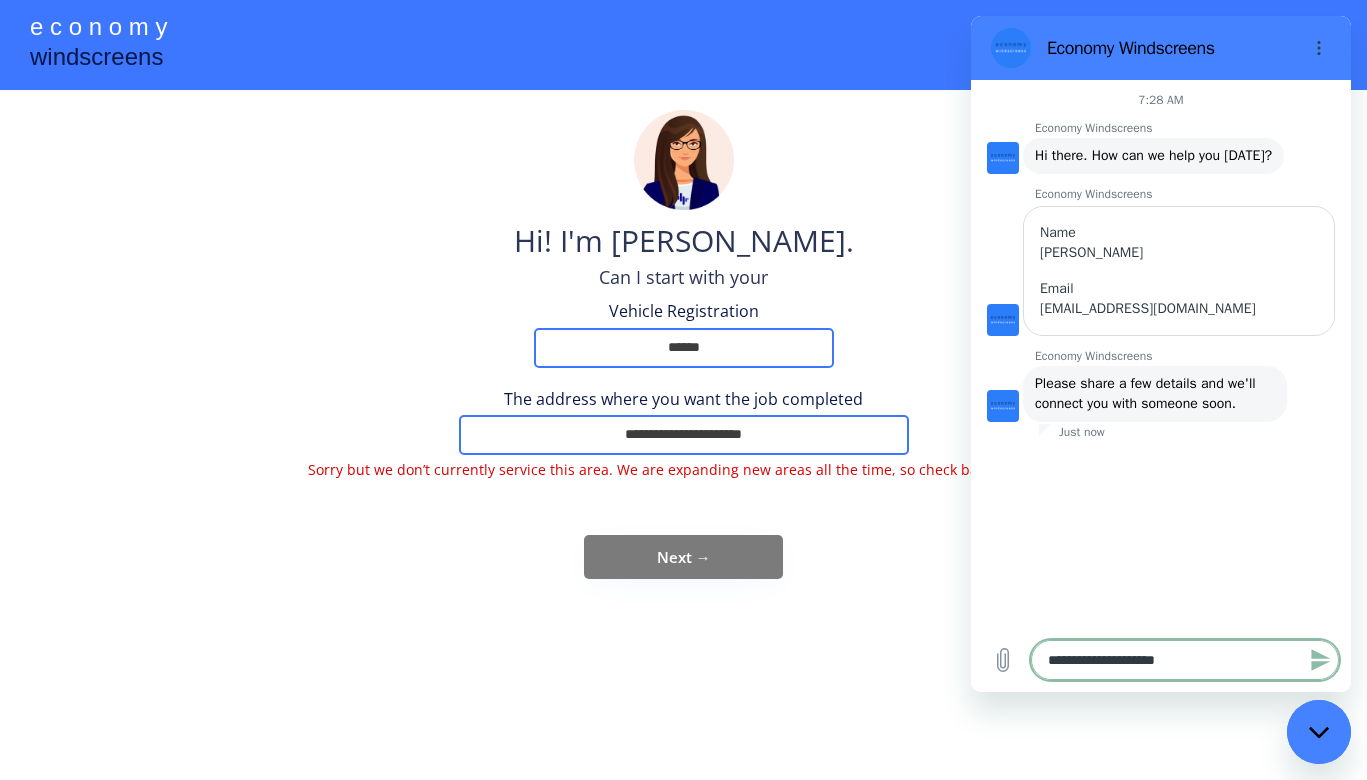type on "**********" 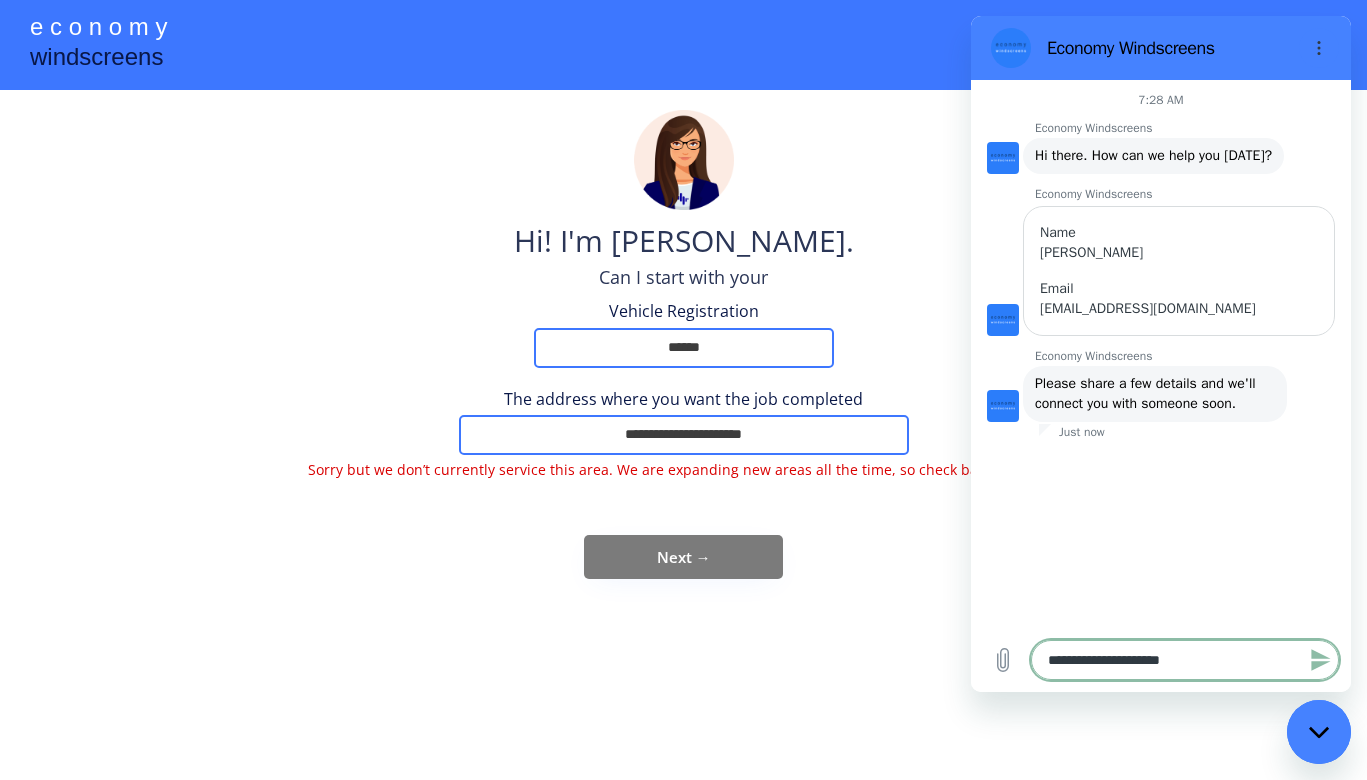 type on "**********" 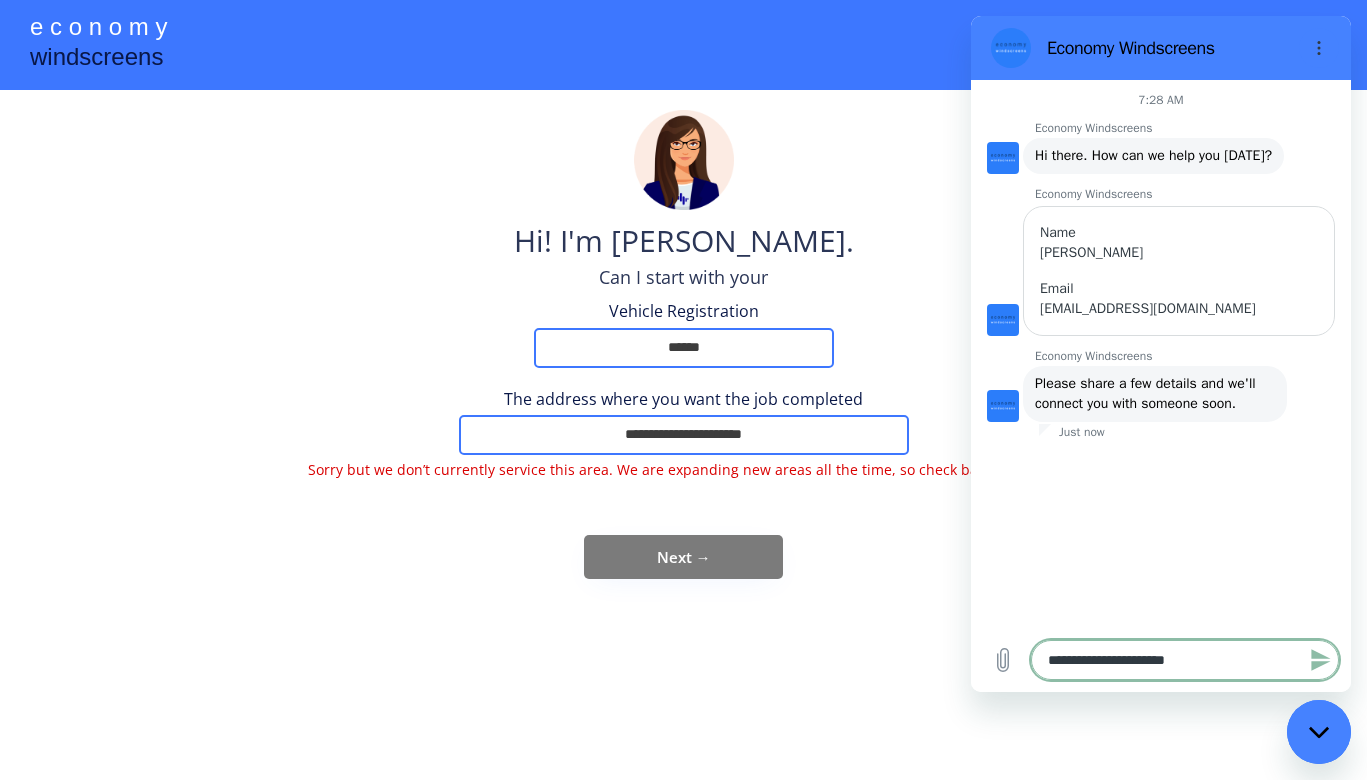 type on "**********" 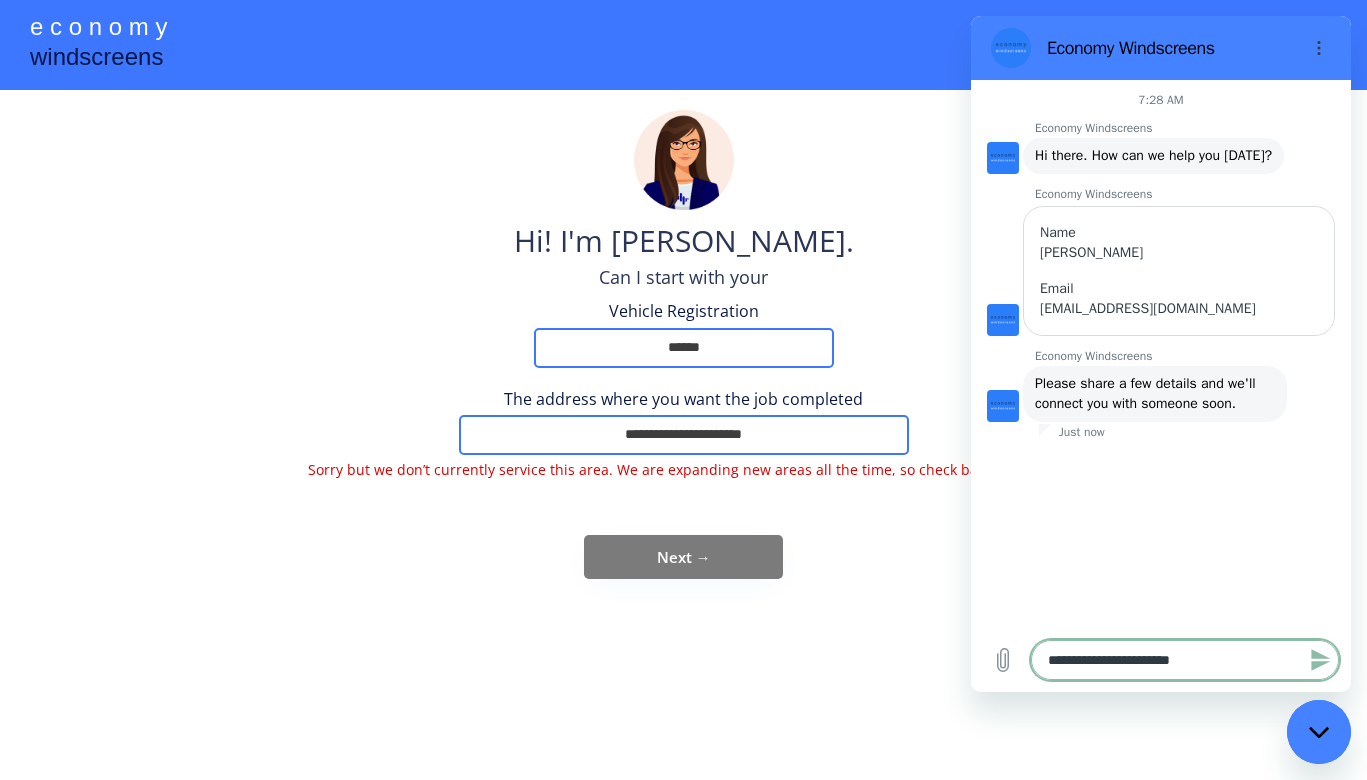type on "**********" 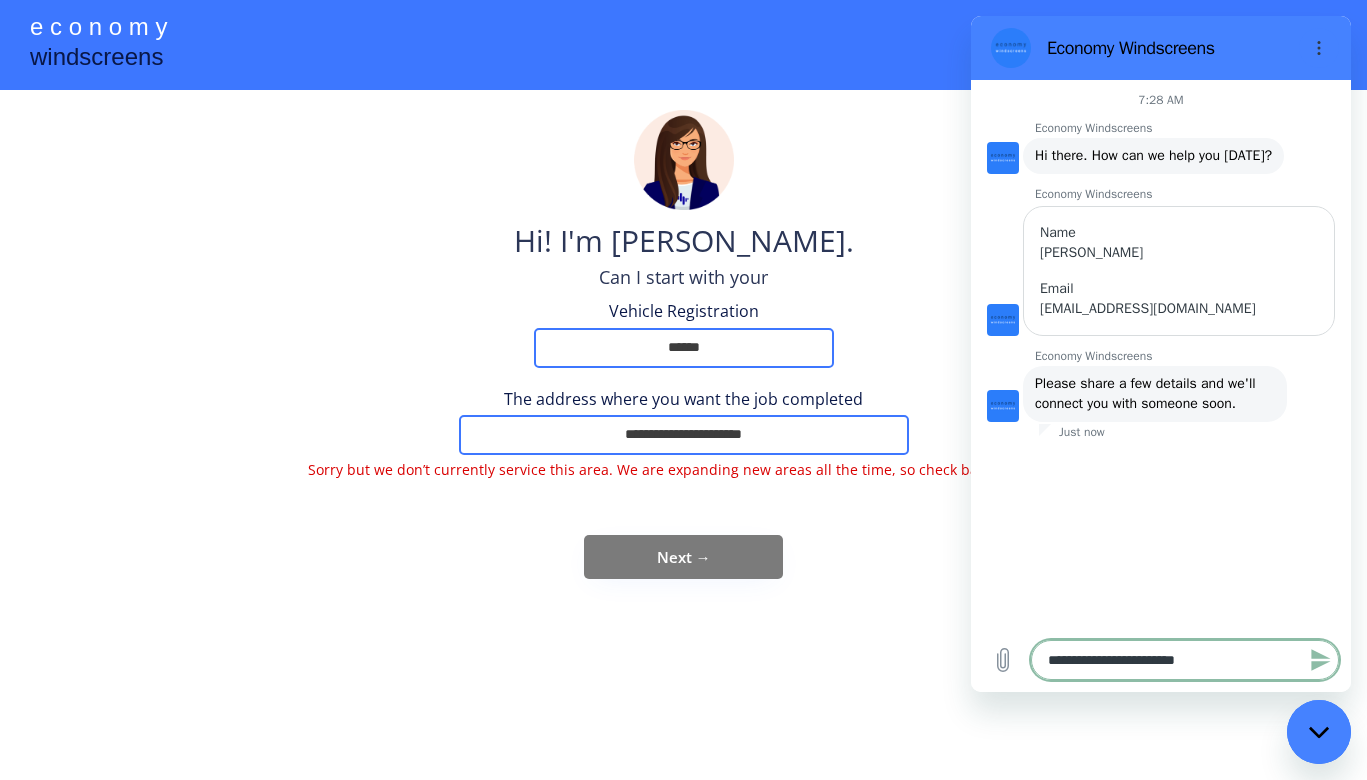 type on "**********" 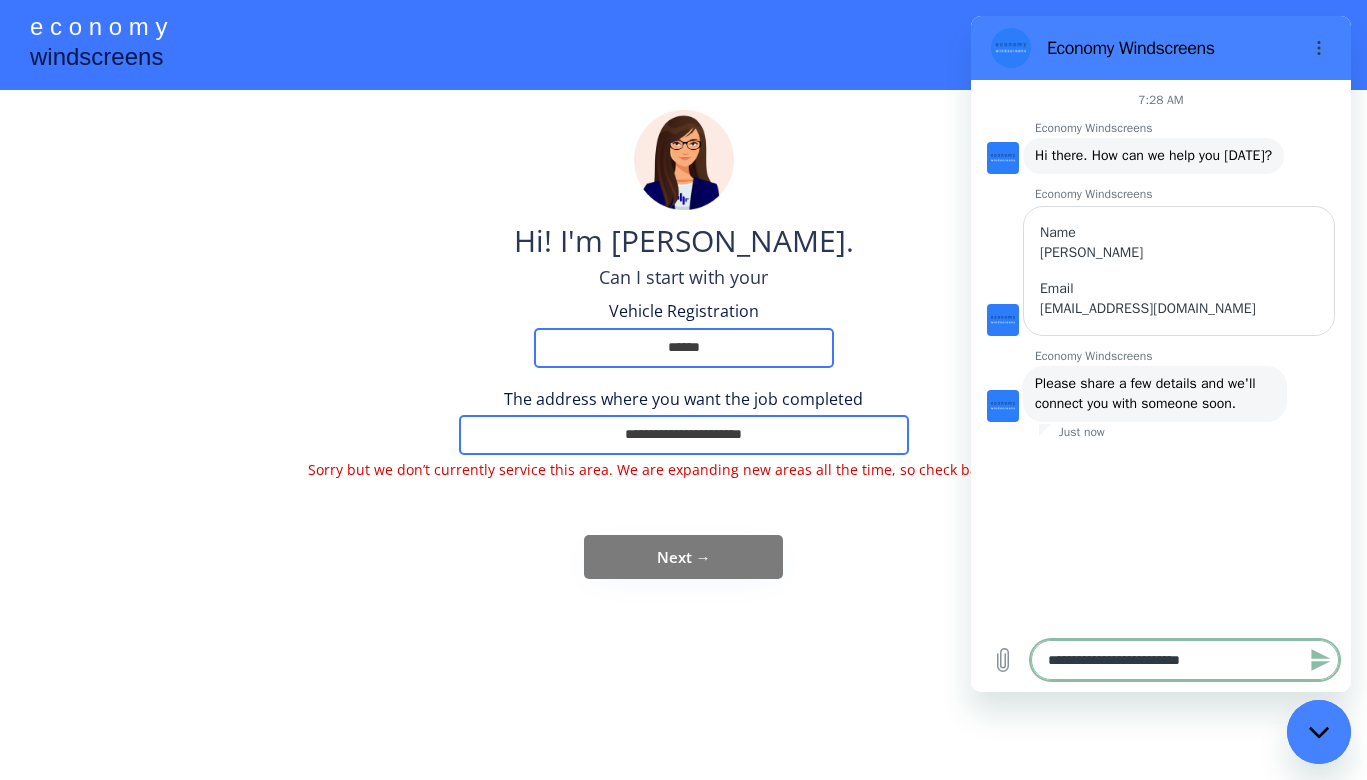 type on "**********" 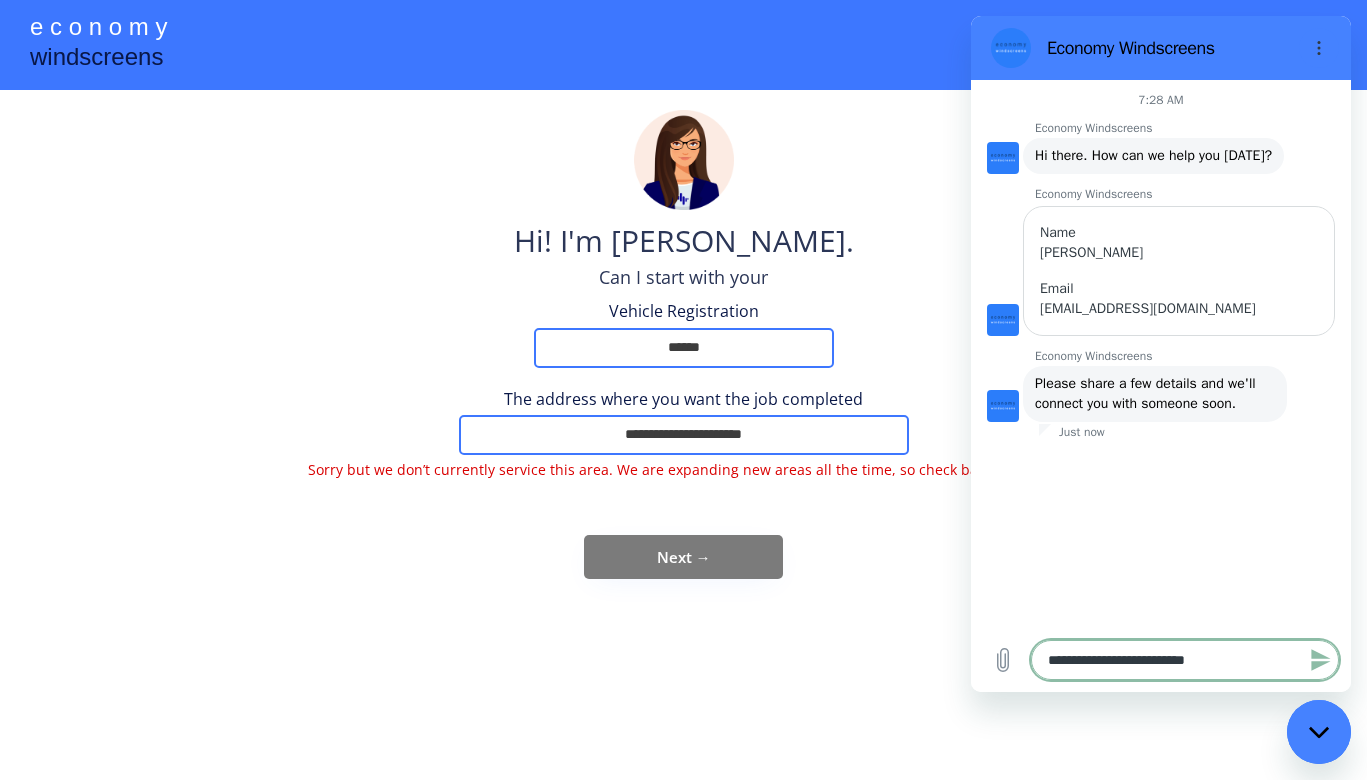 type on "**********" 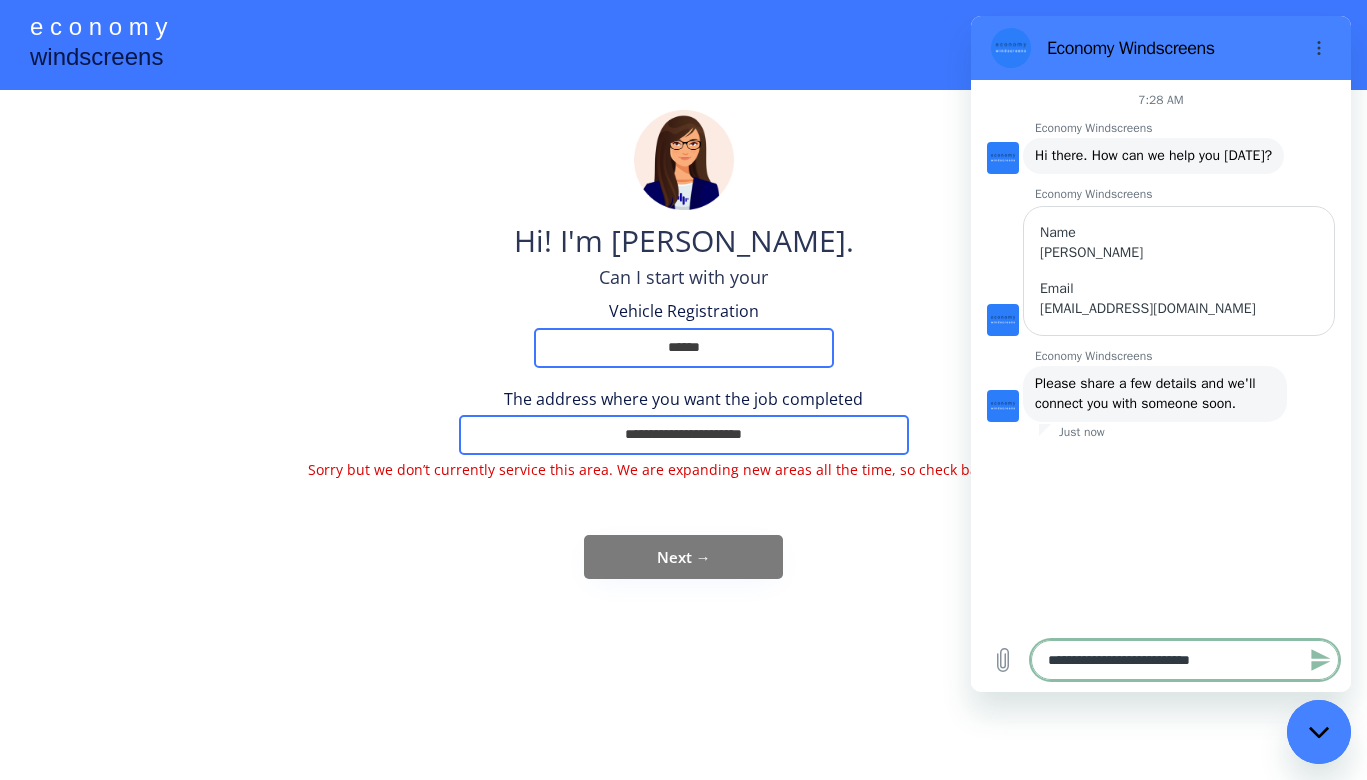 type on "**********" 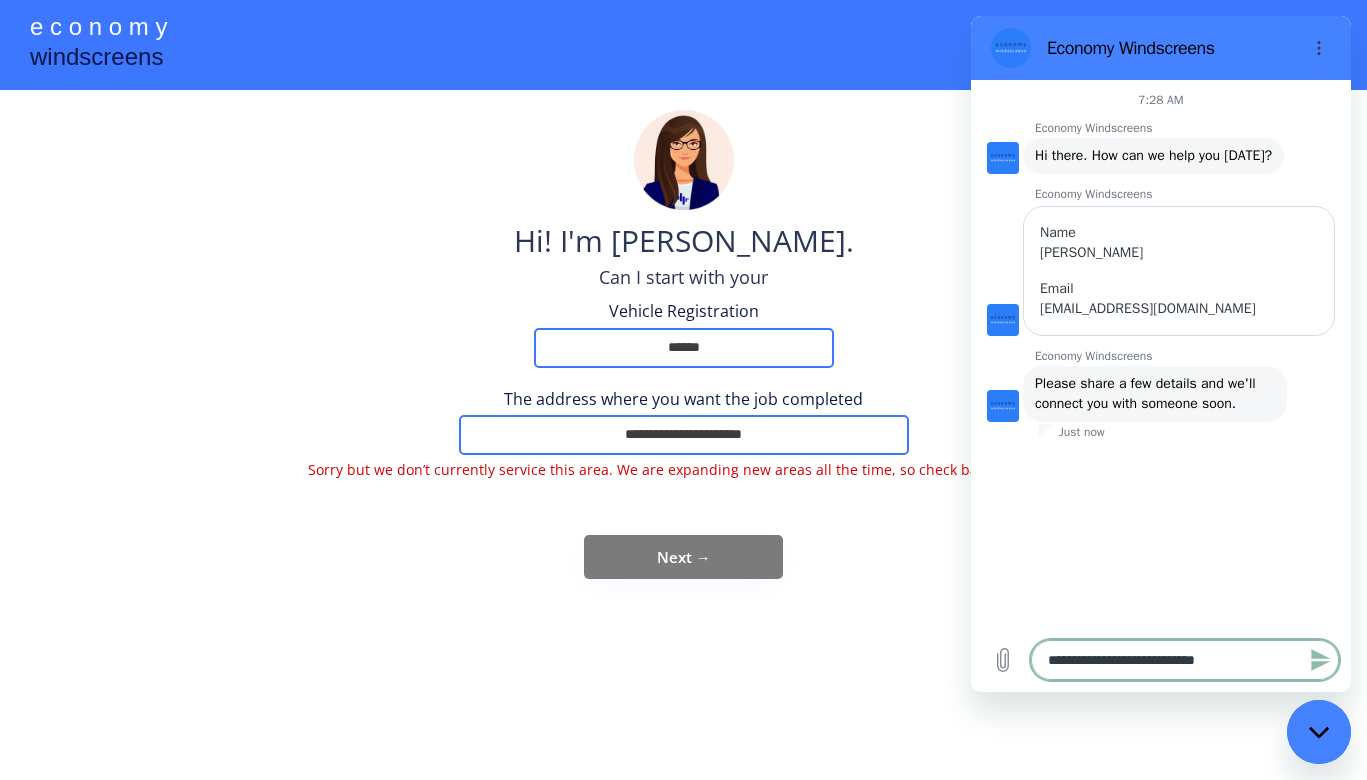 type on "**********" 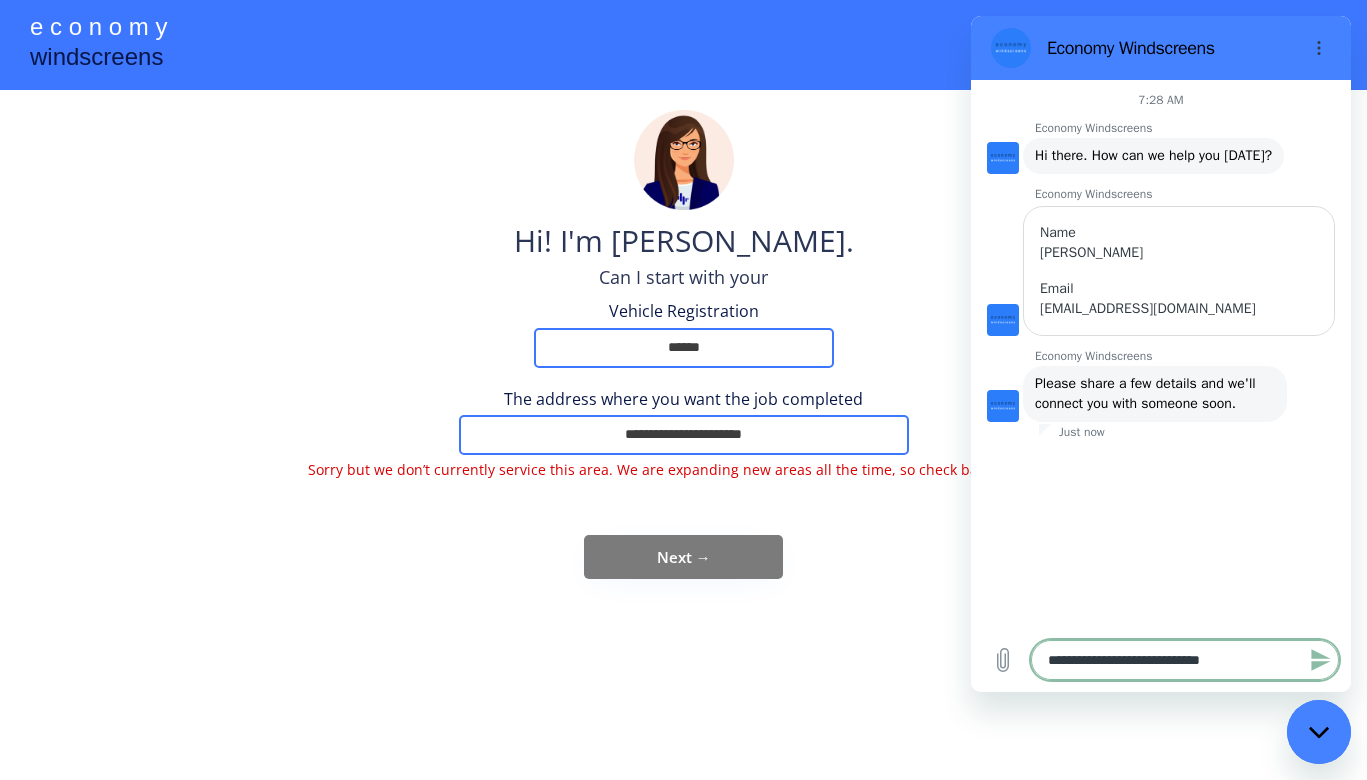 type on "**********" 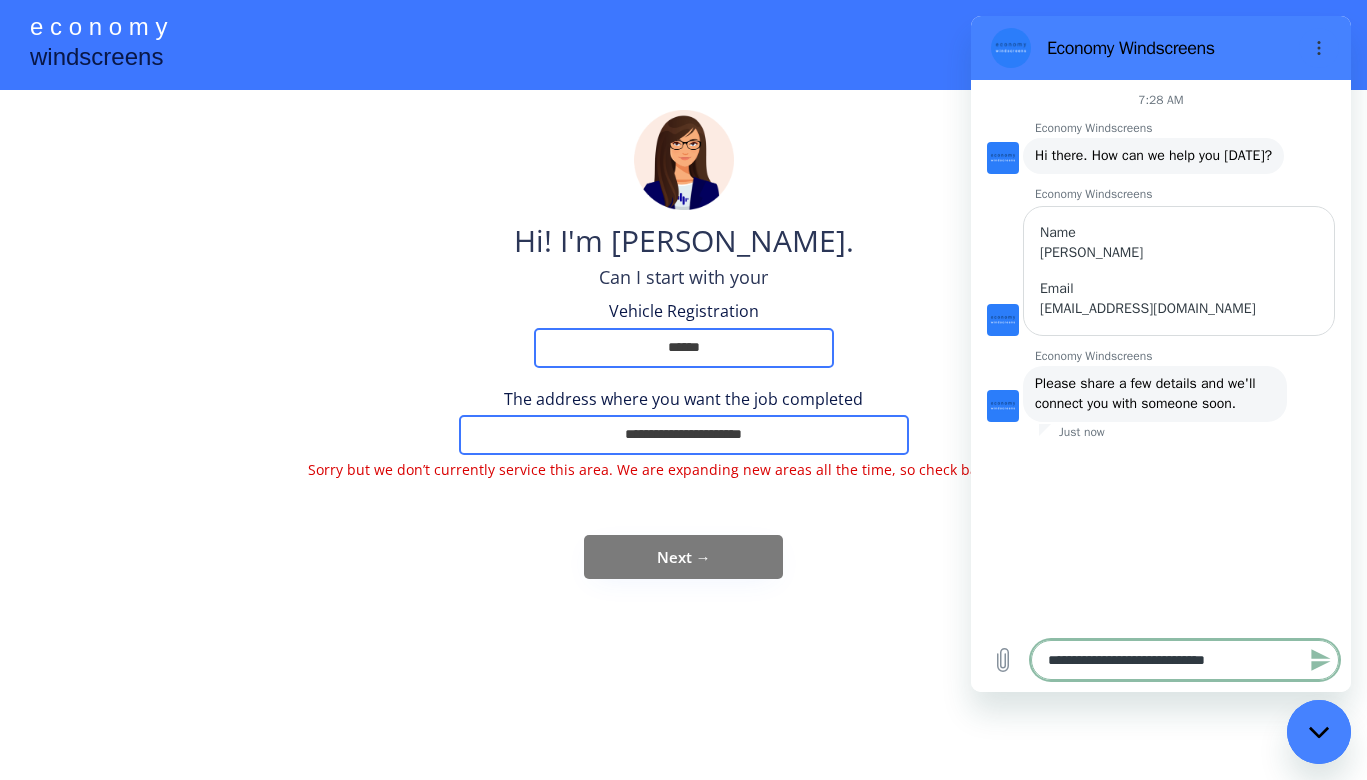 type on "**********" 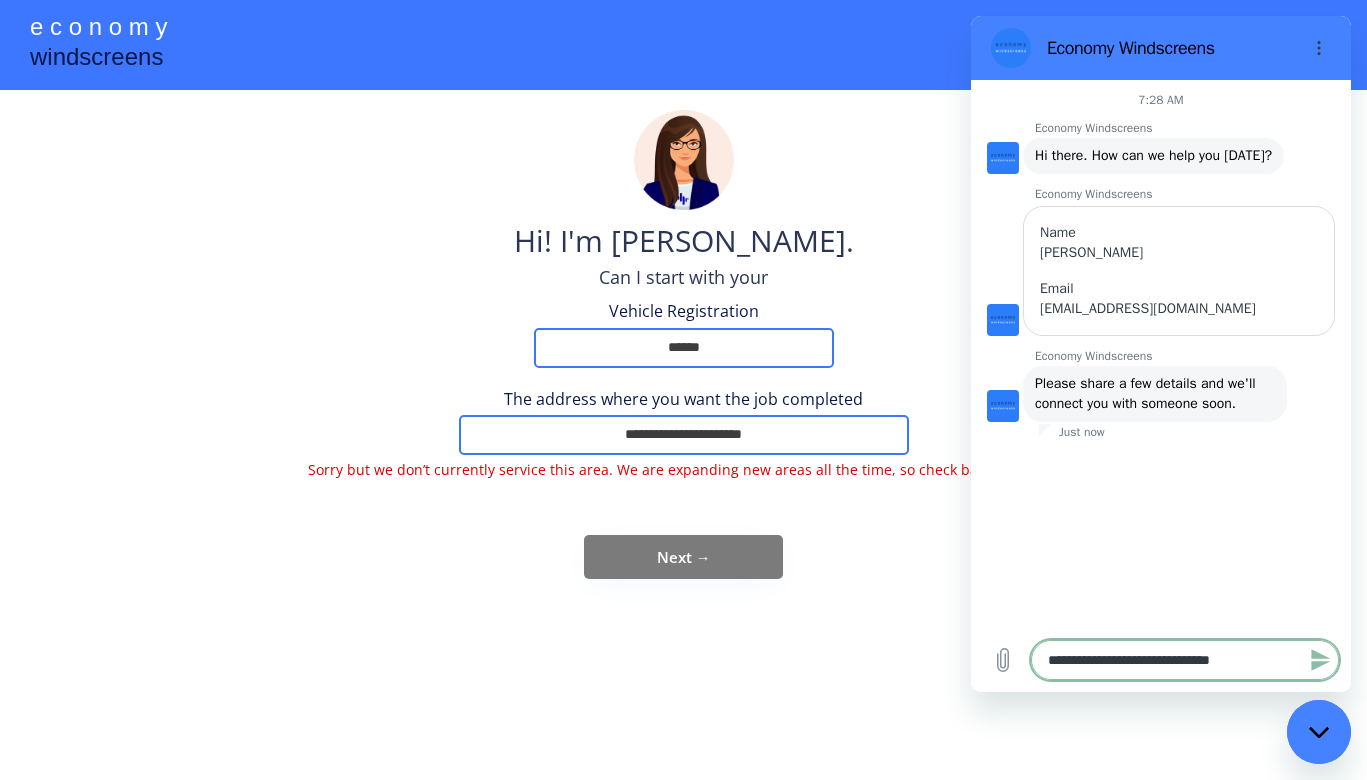 type on "**********" 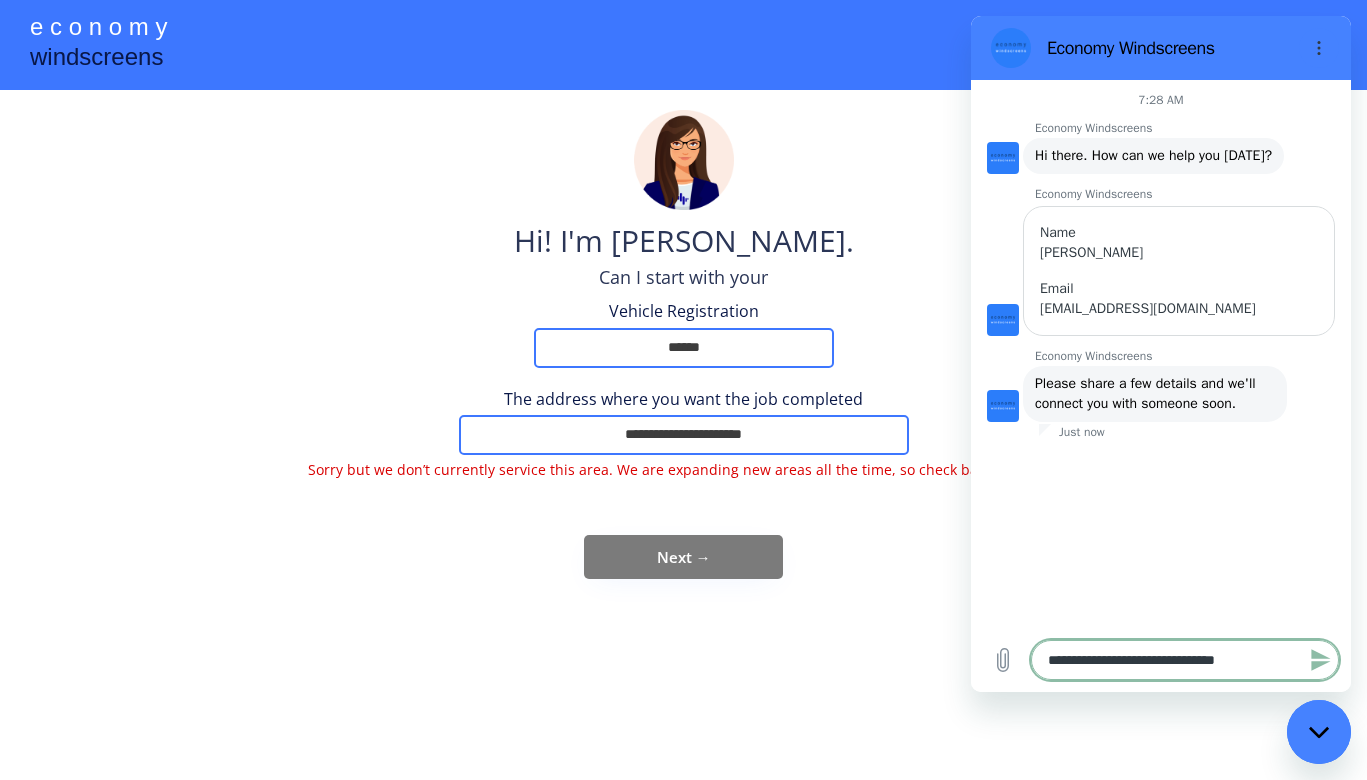 type on "**********" 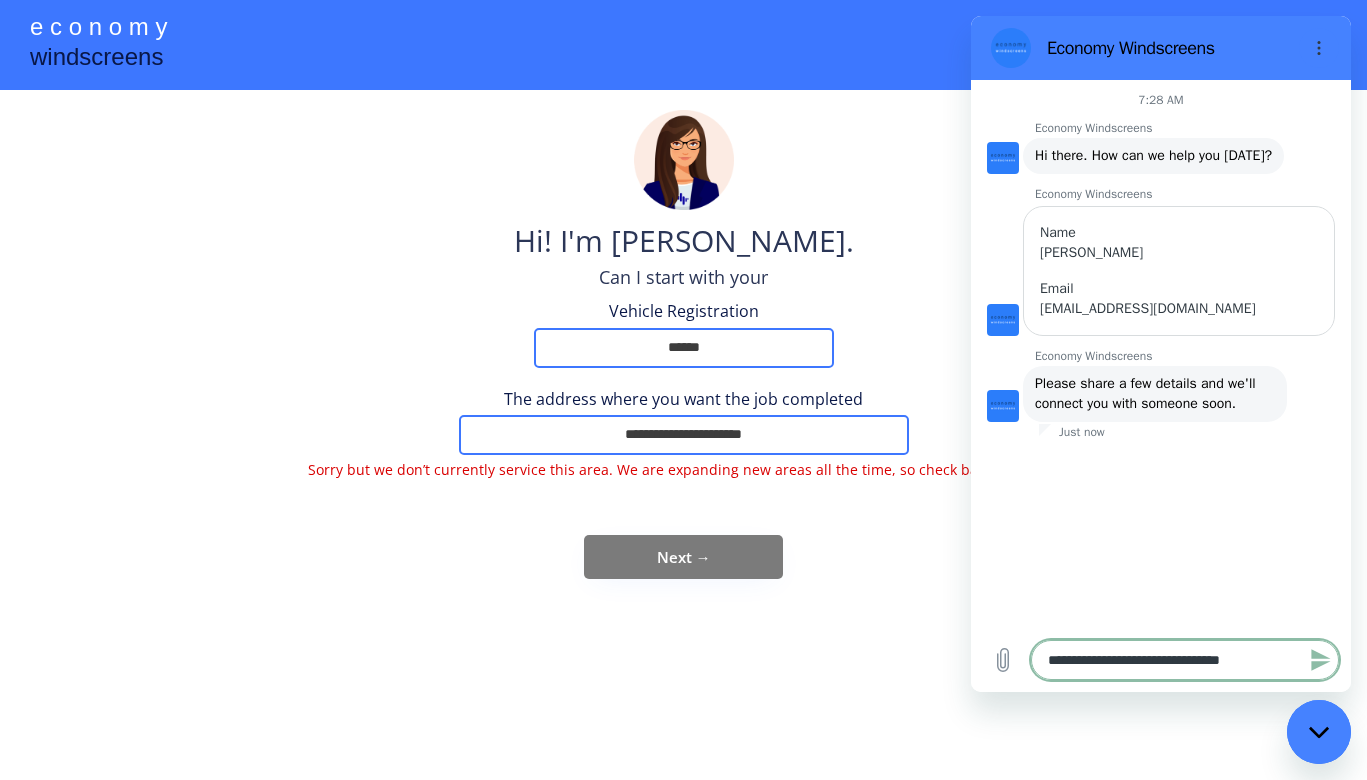 type on "**********" 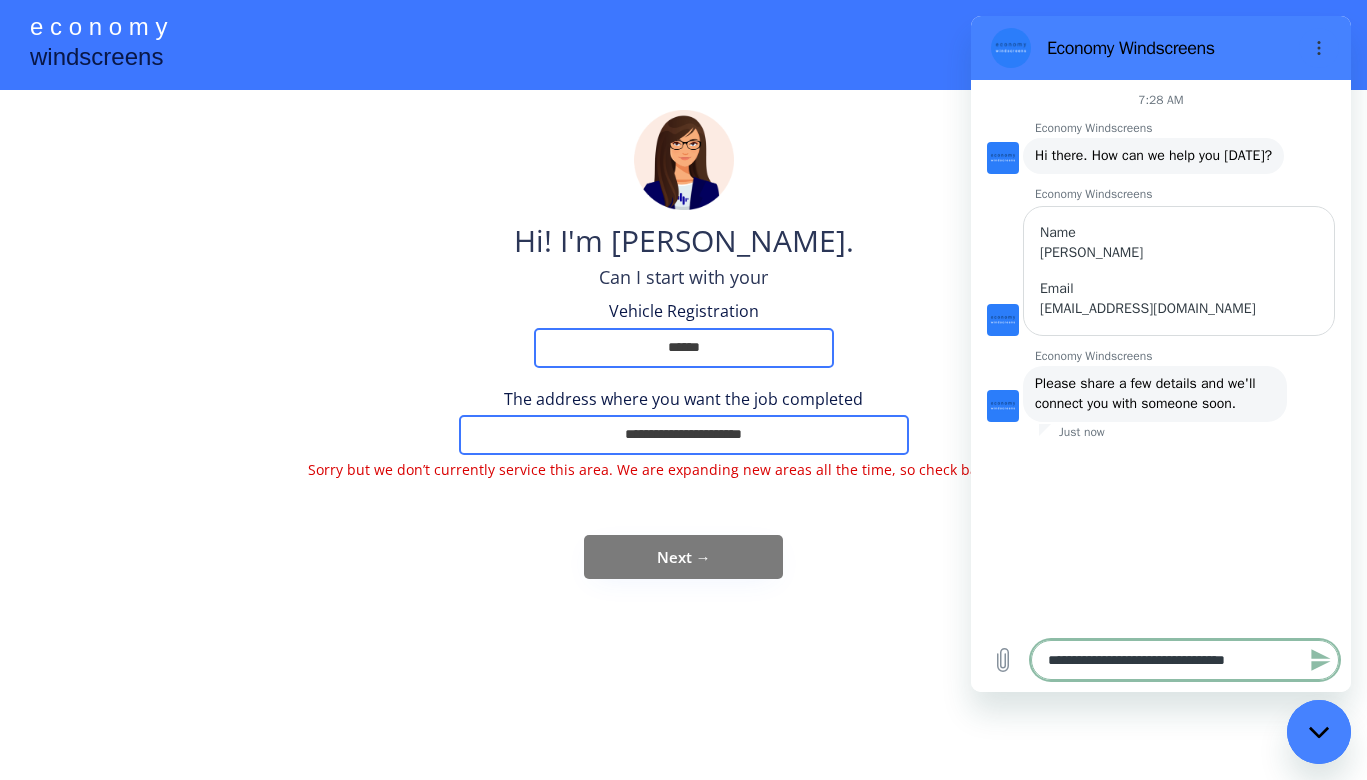 type on "**********" 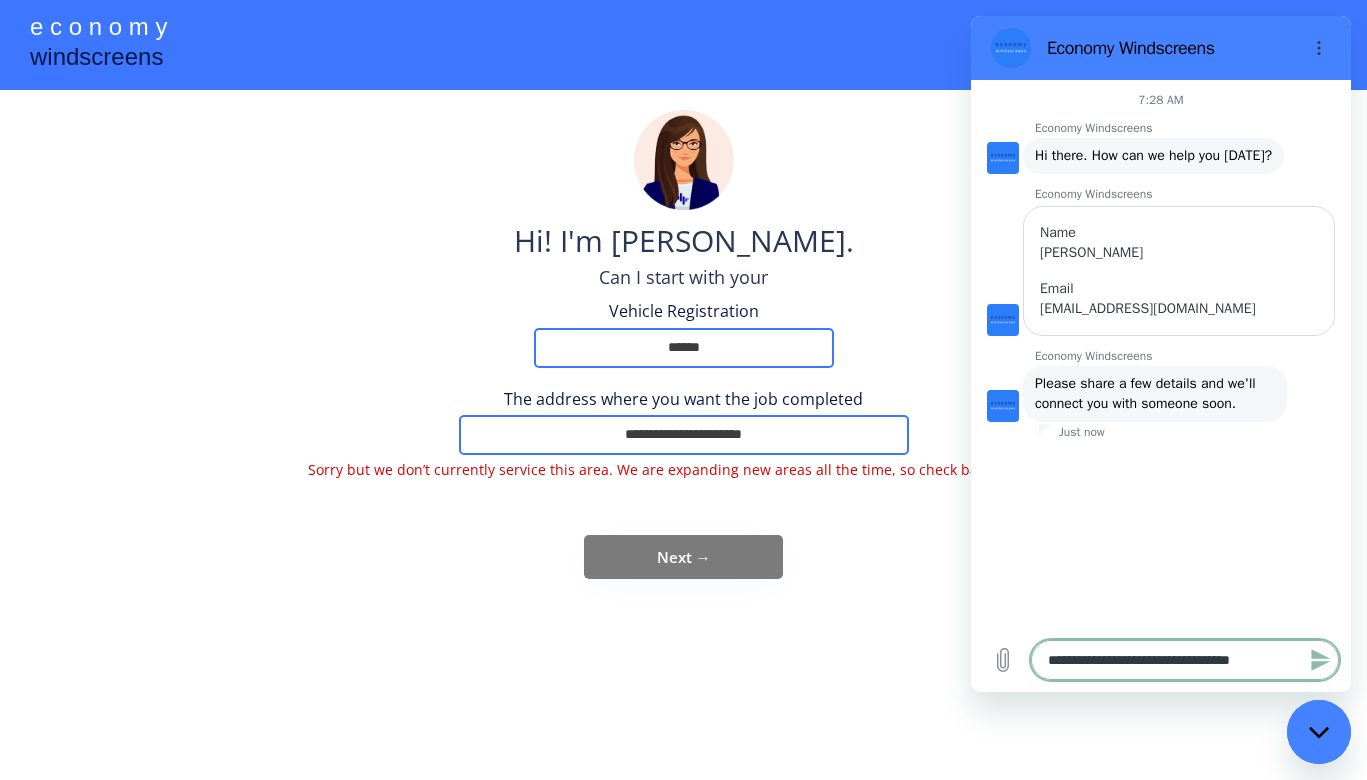 type on "**********" 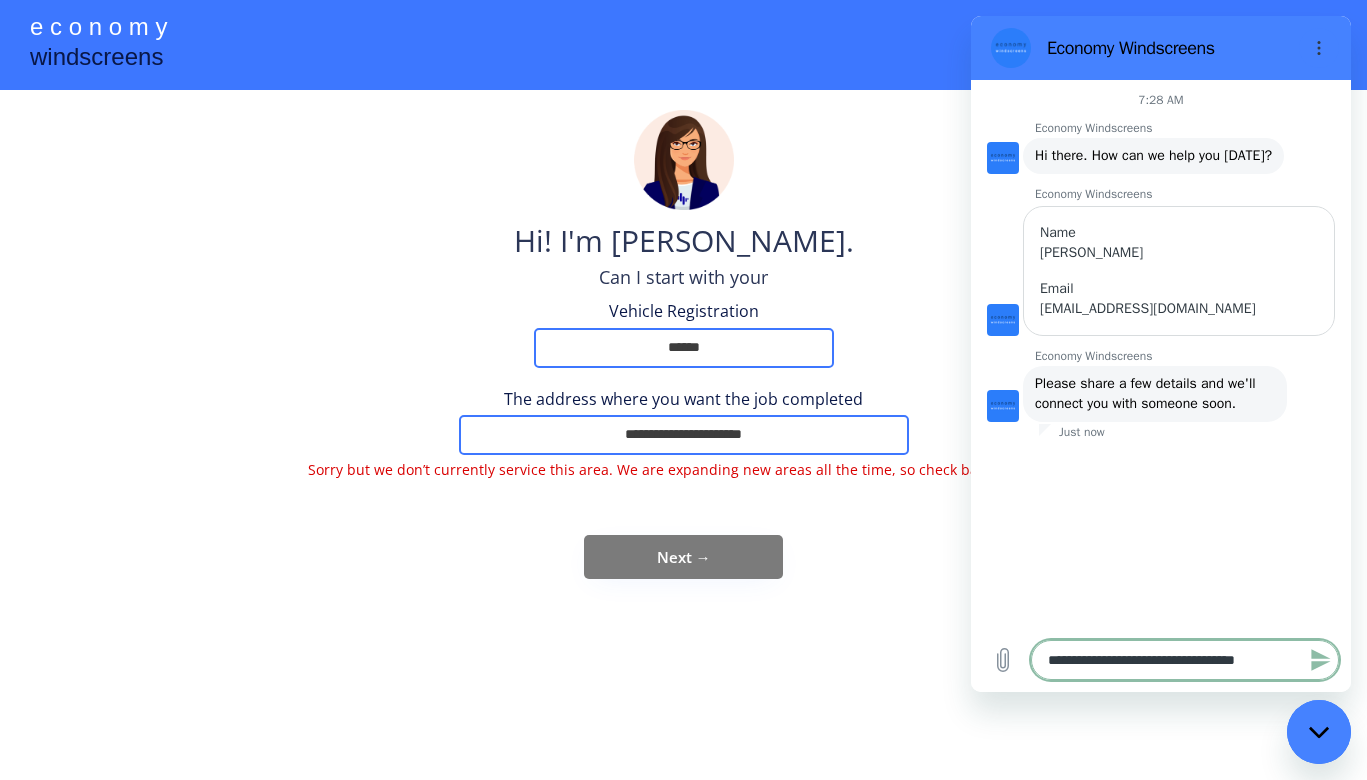 type on "**********" 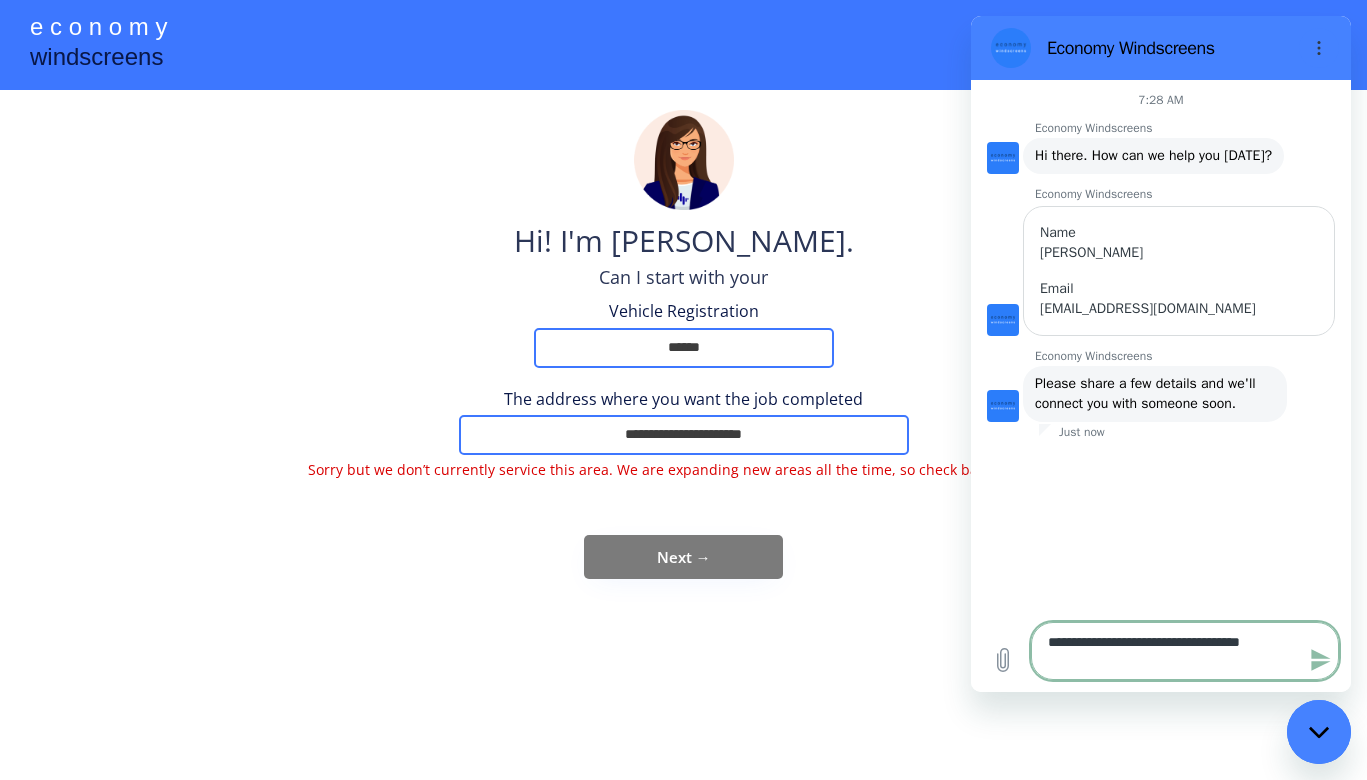 type on "**********" 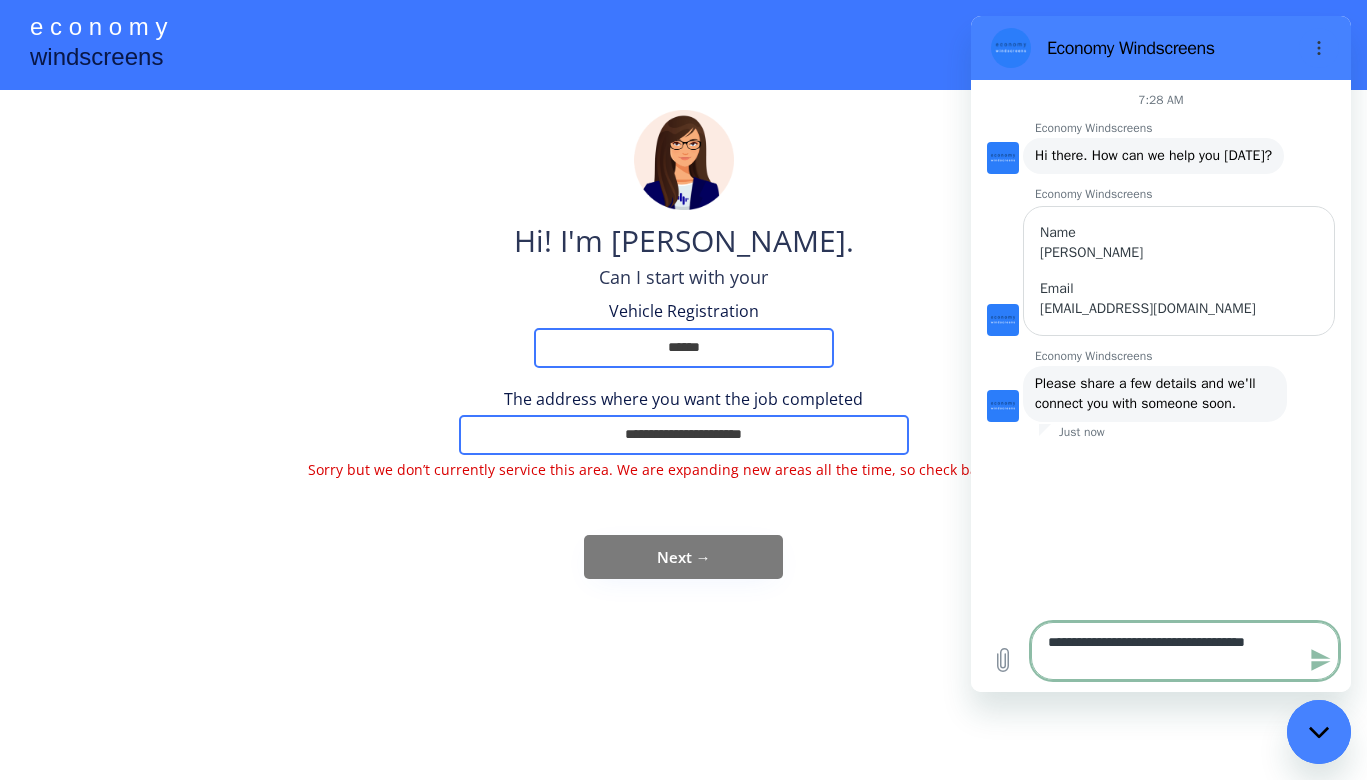 type on "**********" 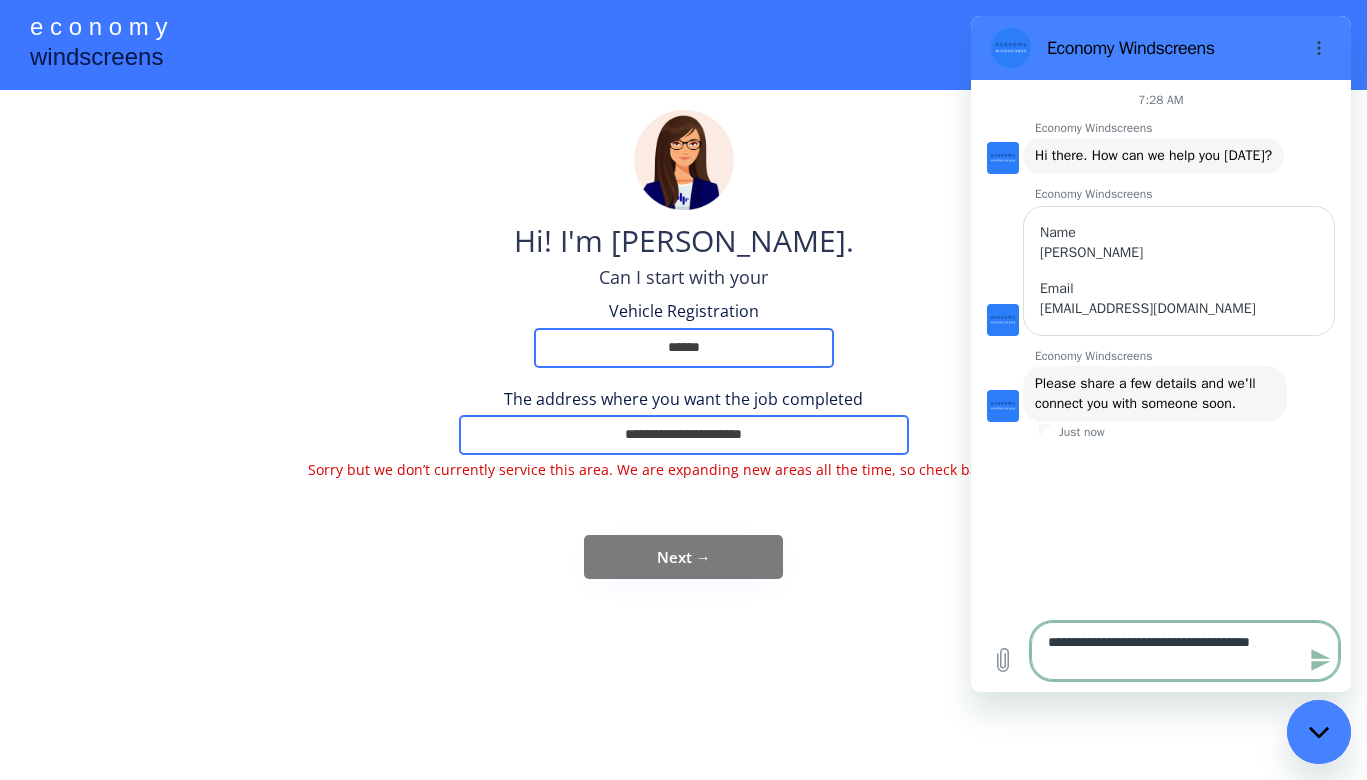 type 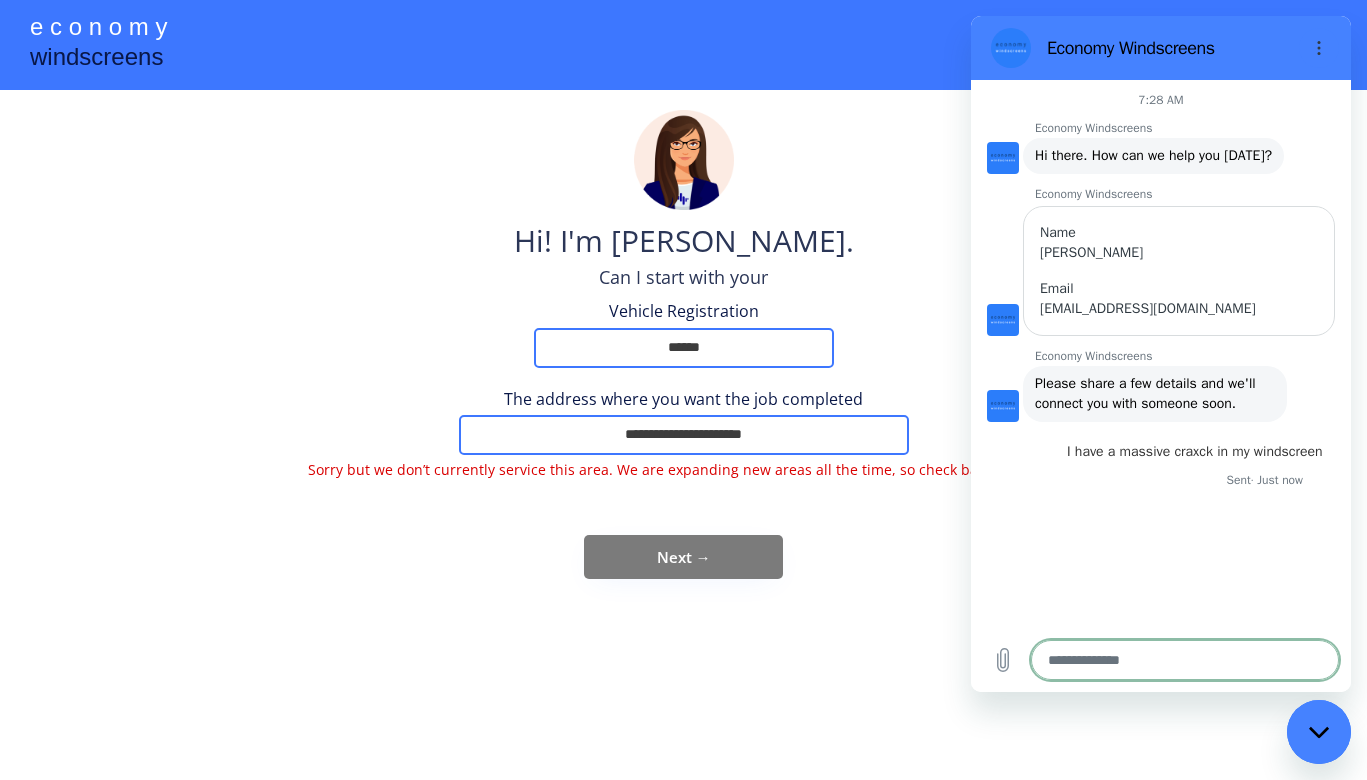 type on "*" 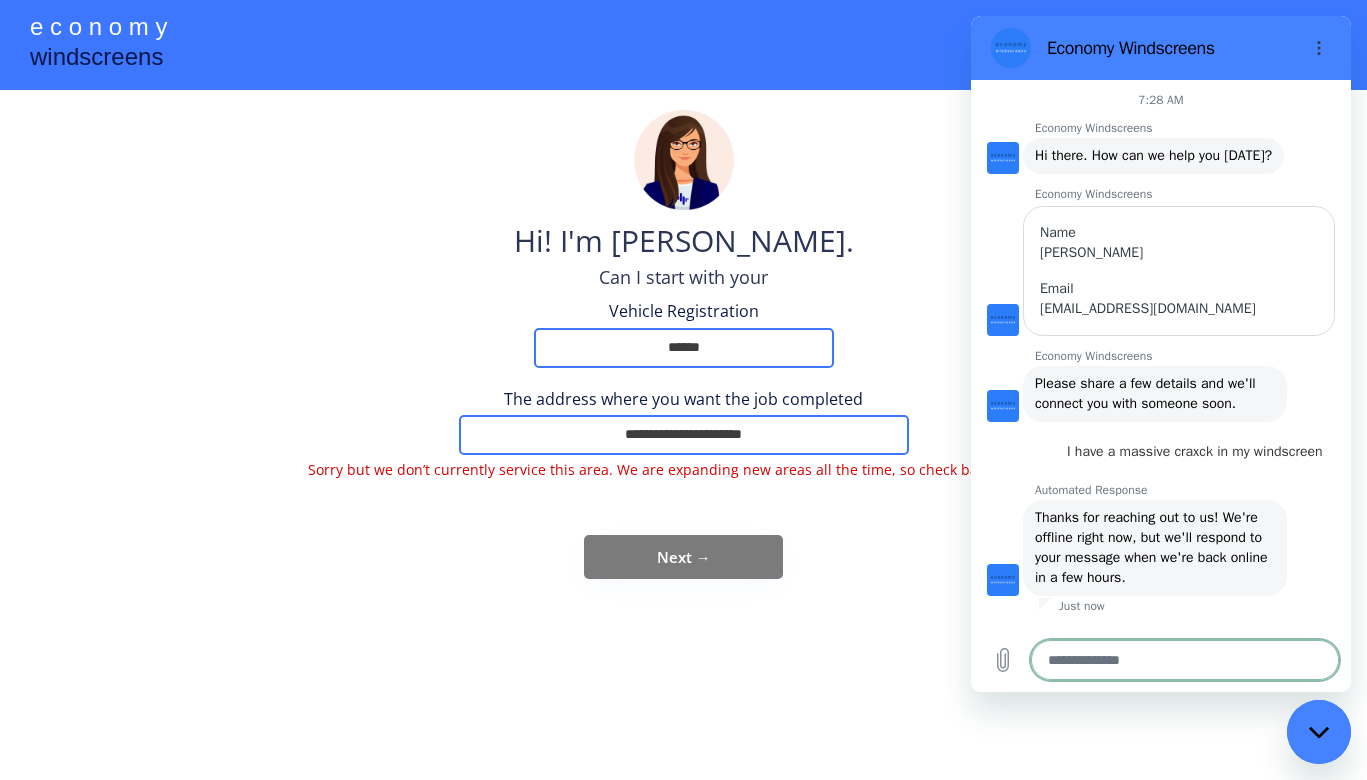 scroll, scrollTop: 31, scrollLeft: 0, axis: vertical 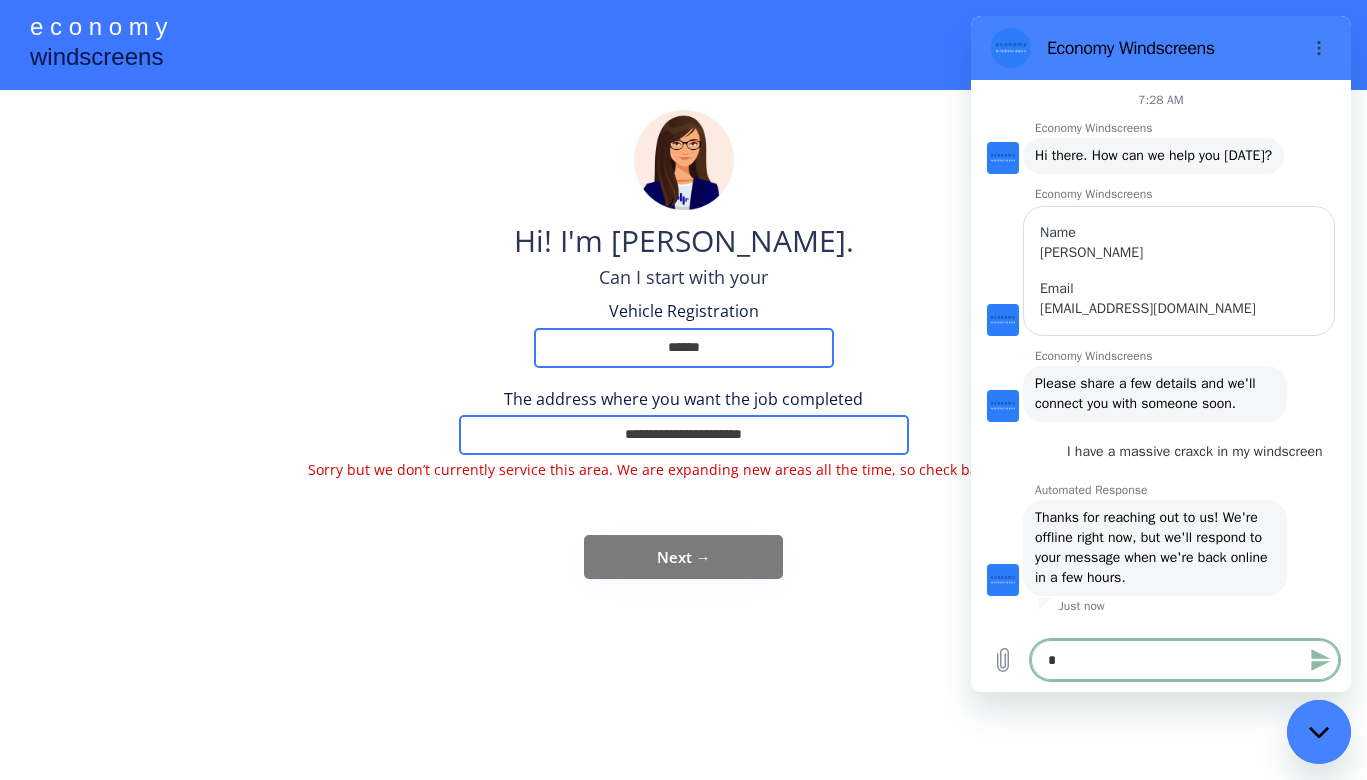 type on "**" 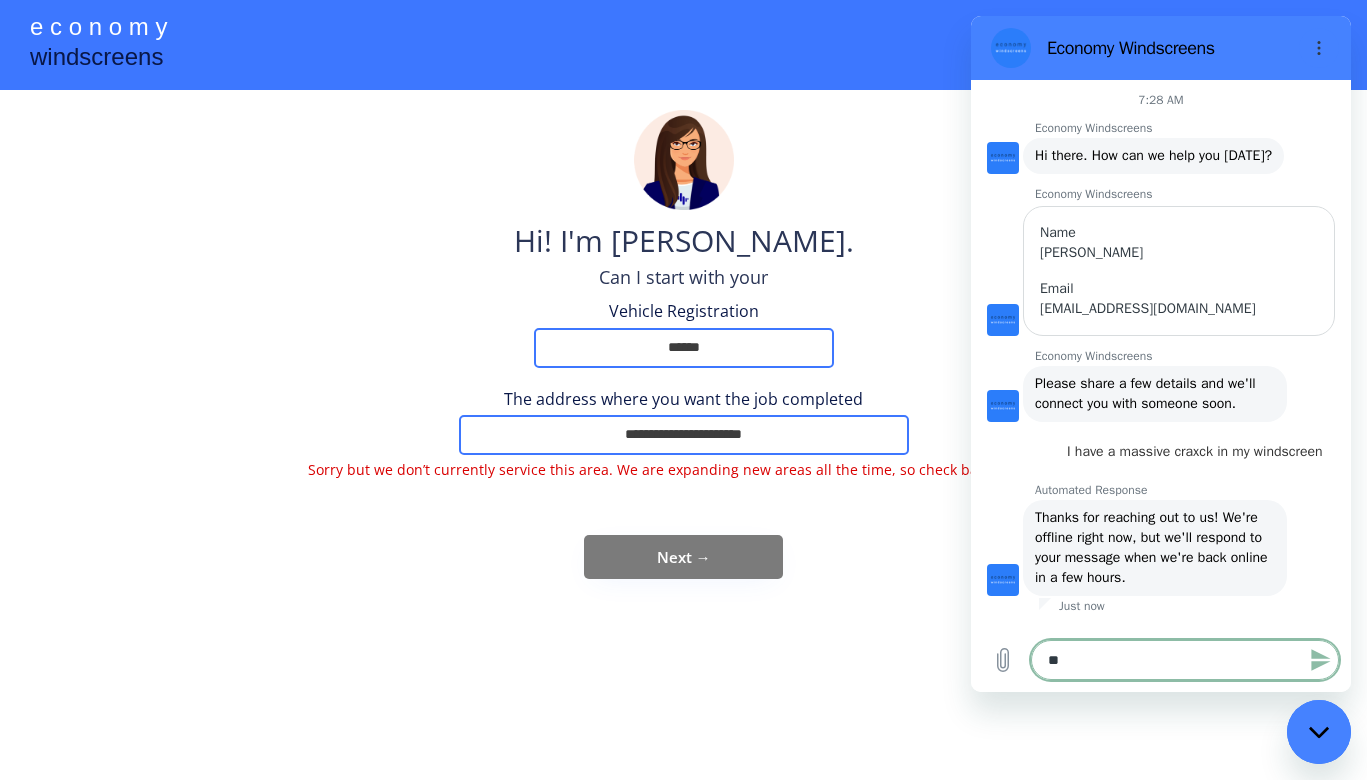 type on "***" 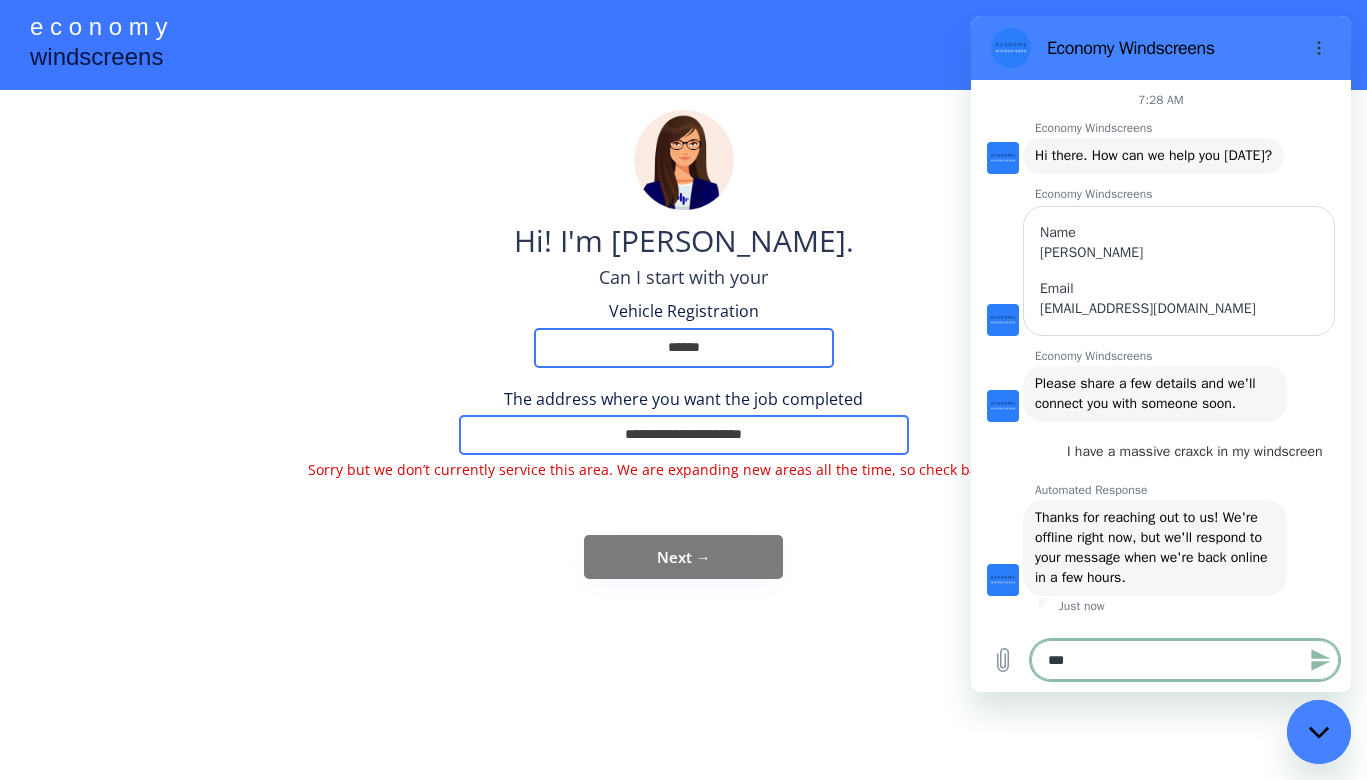 type on "****" 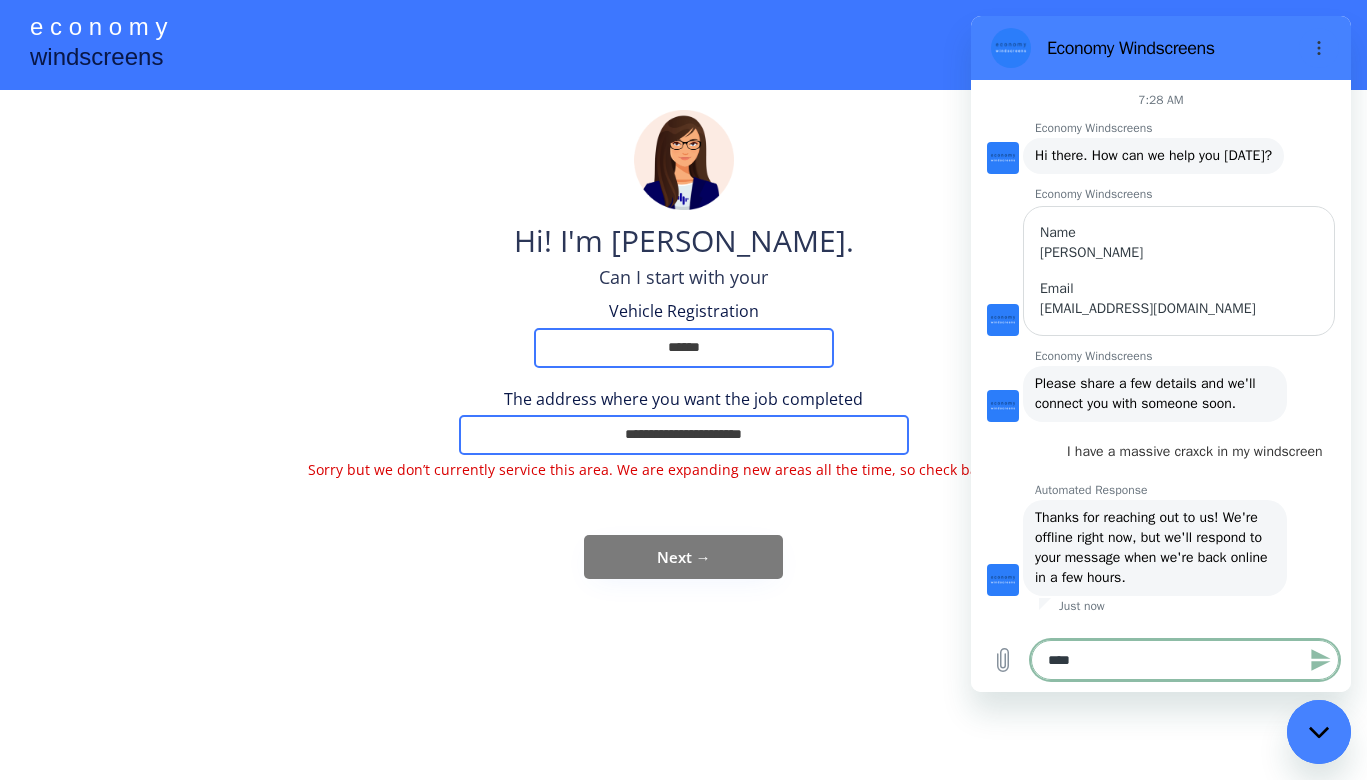 type on "*****" 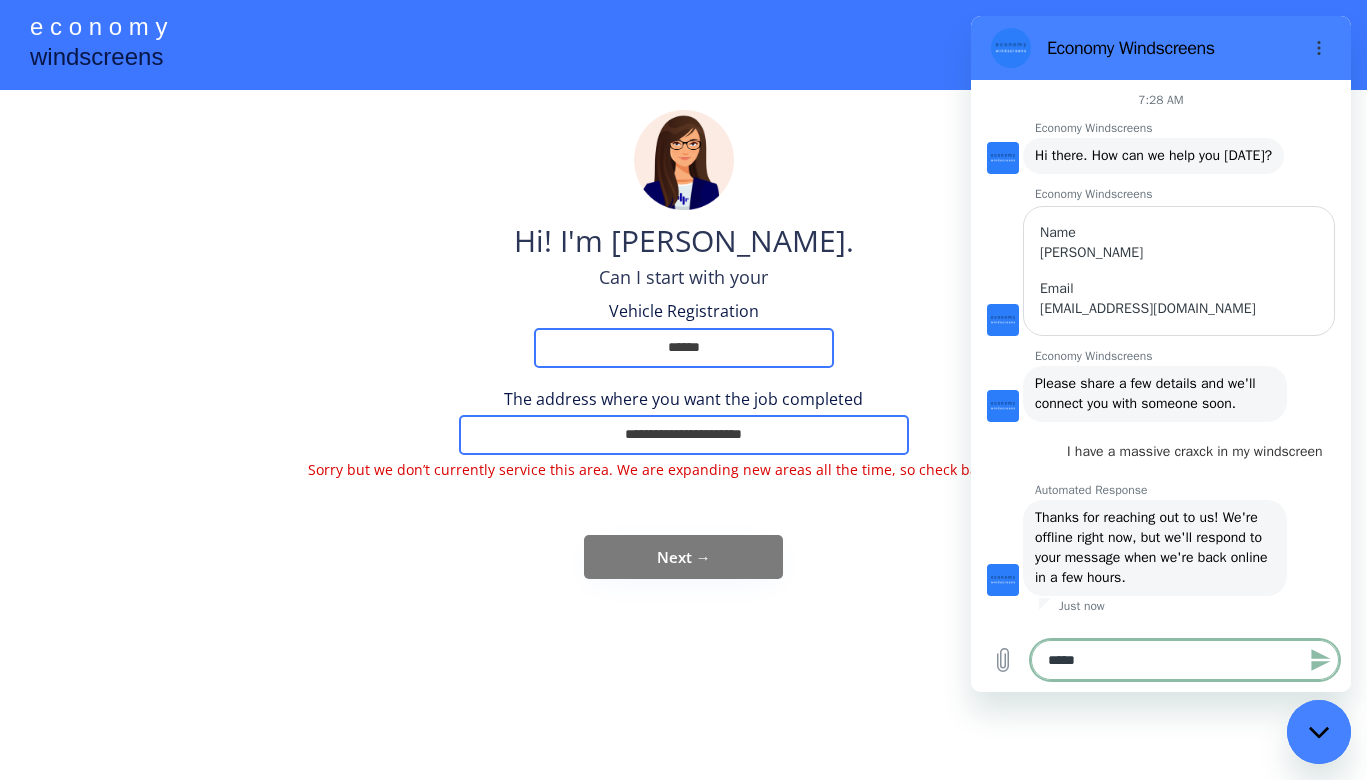 type on "*****" 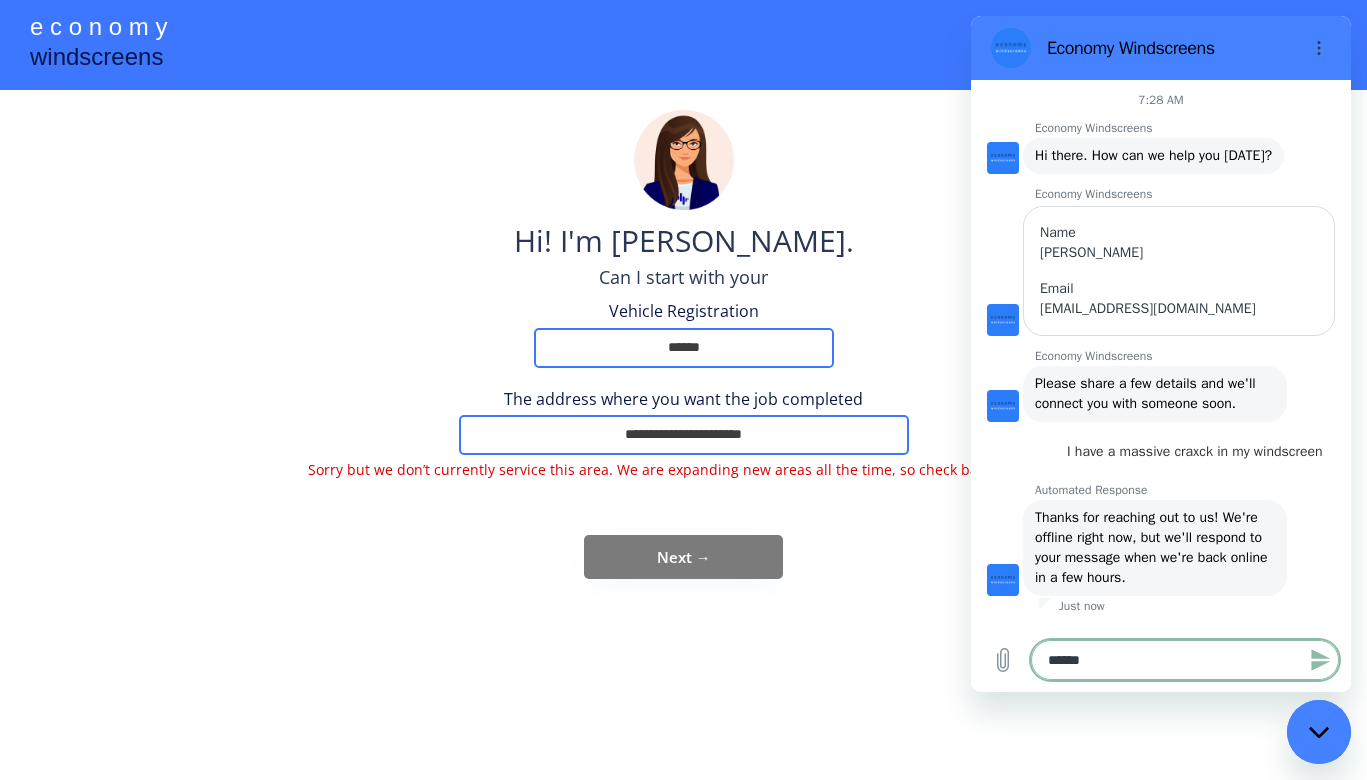 type on "*******" 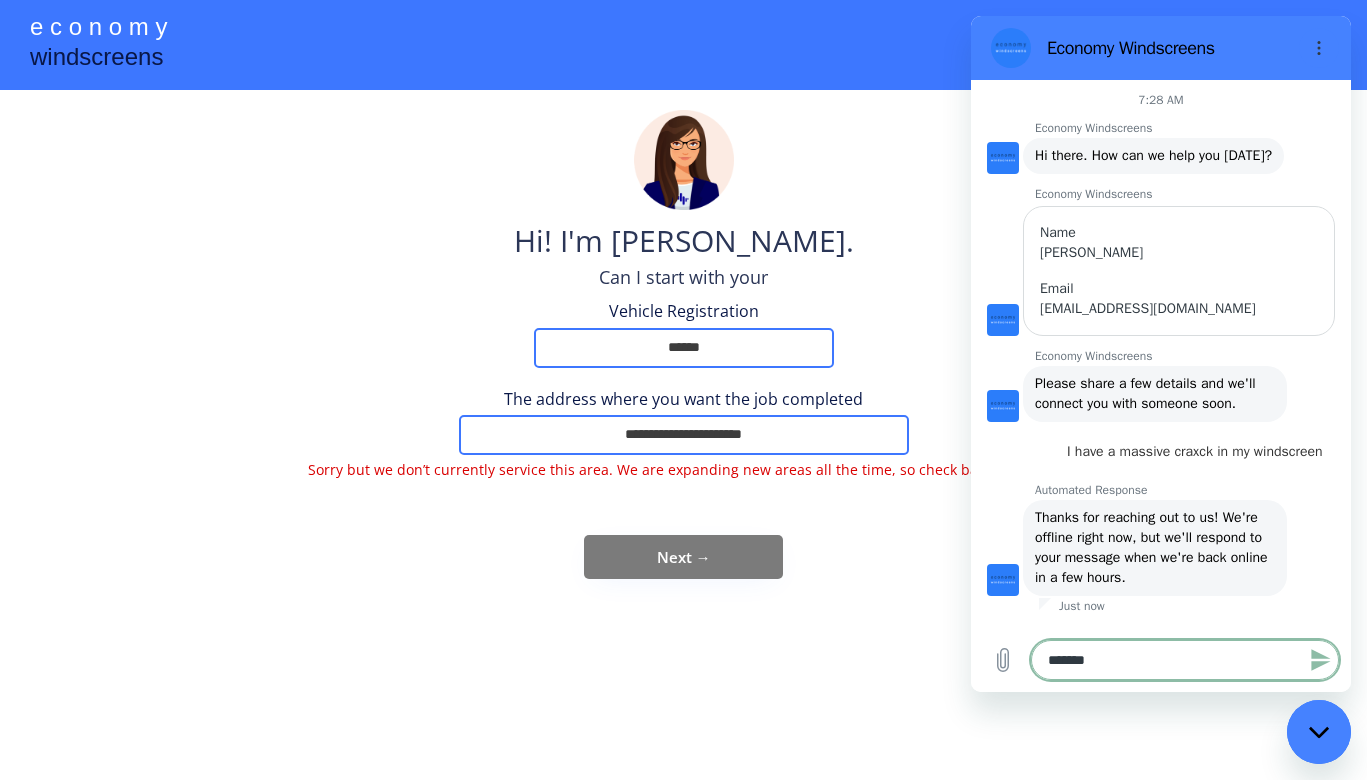 type on "********" 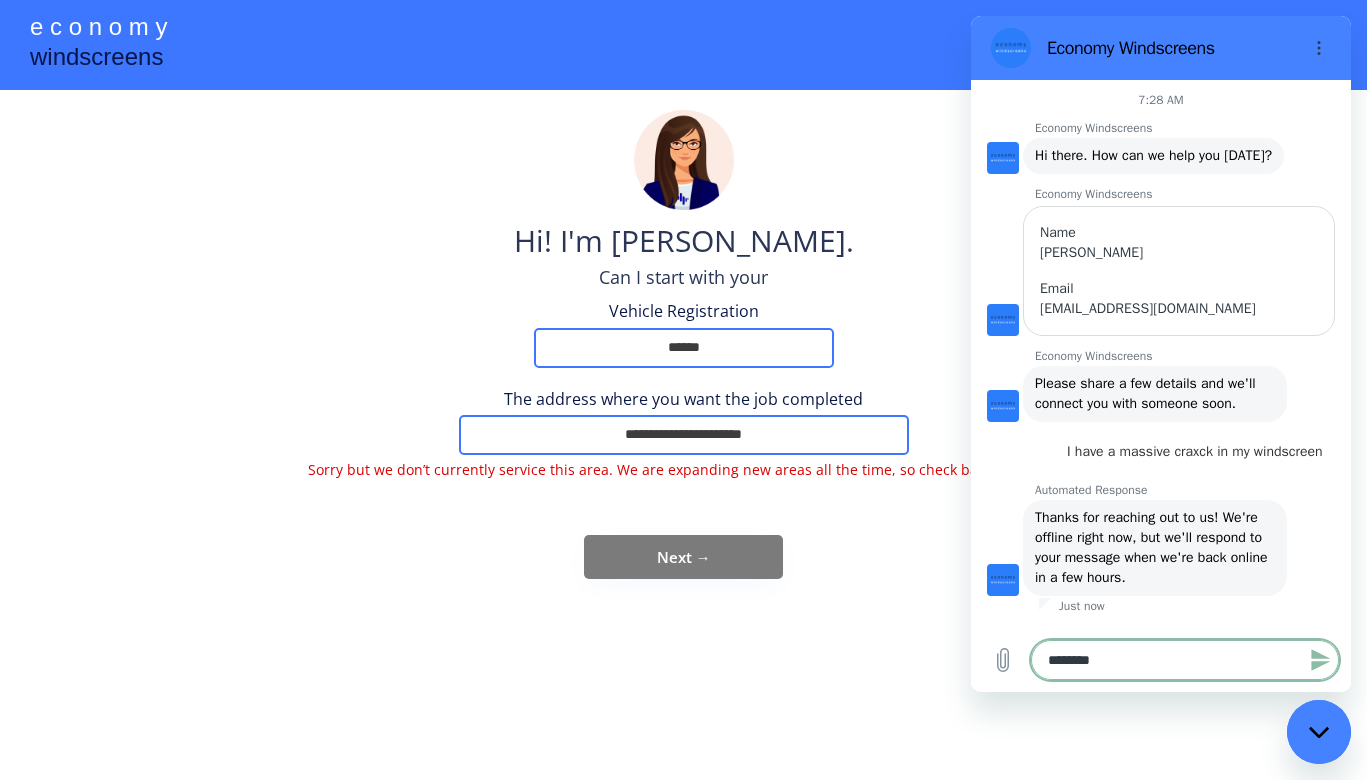 type on "*********" 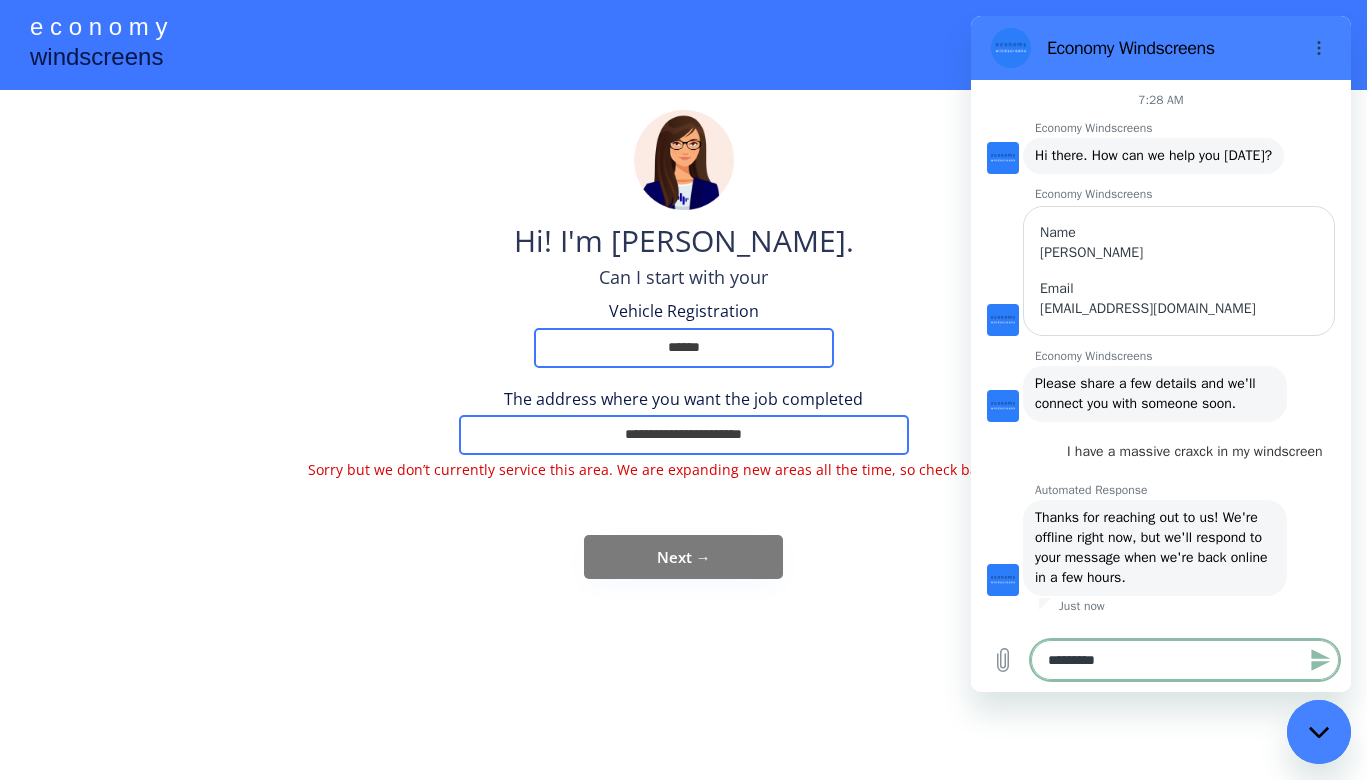 type on "**********" 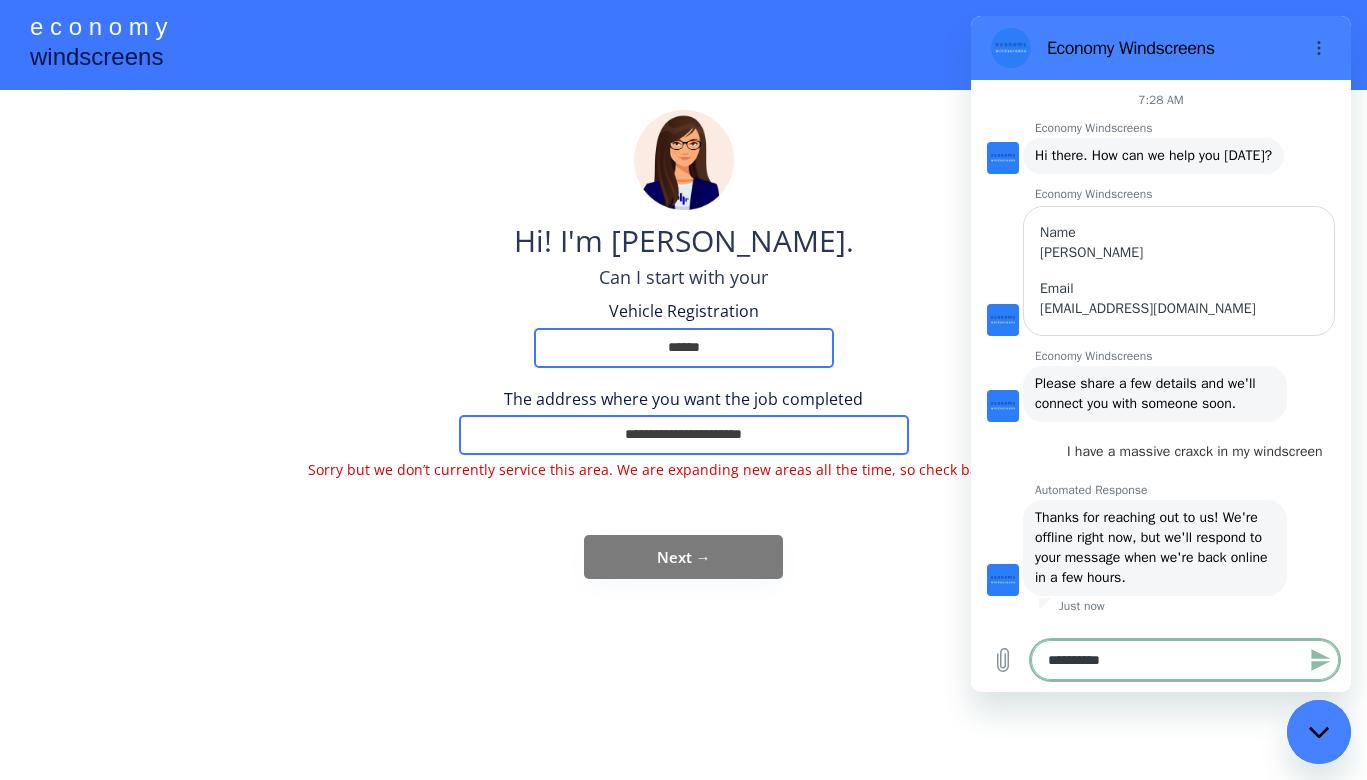 type on "**********" 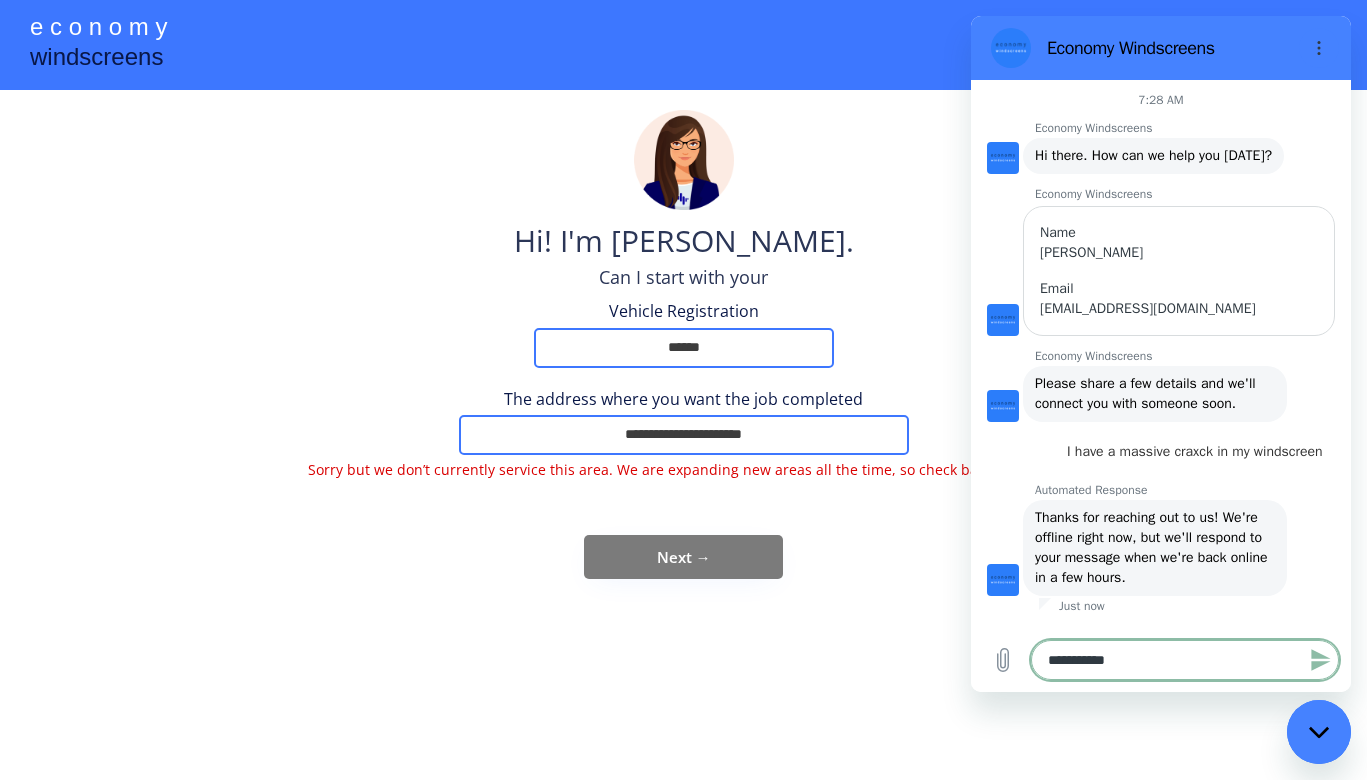 type on "**********" 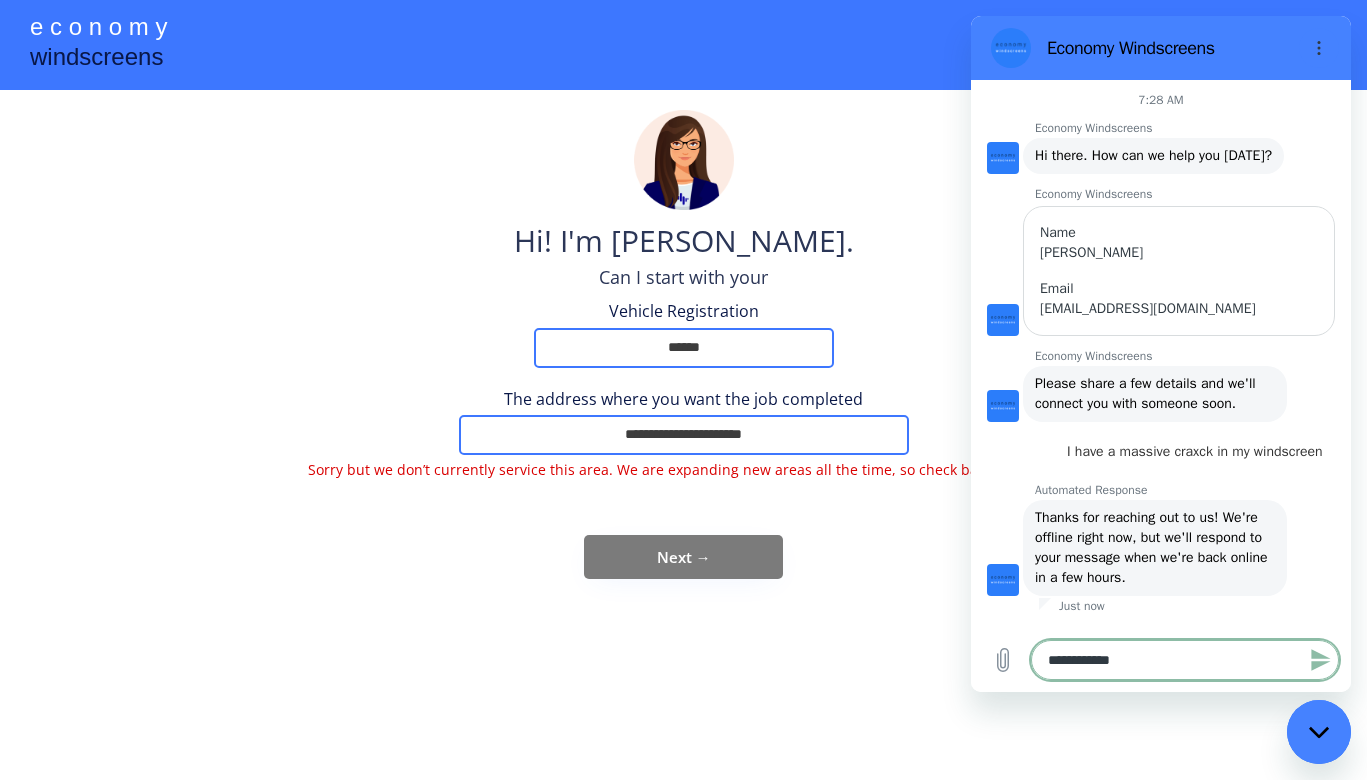type 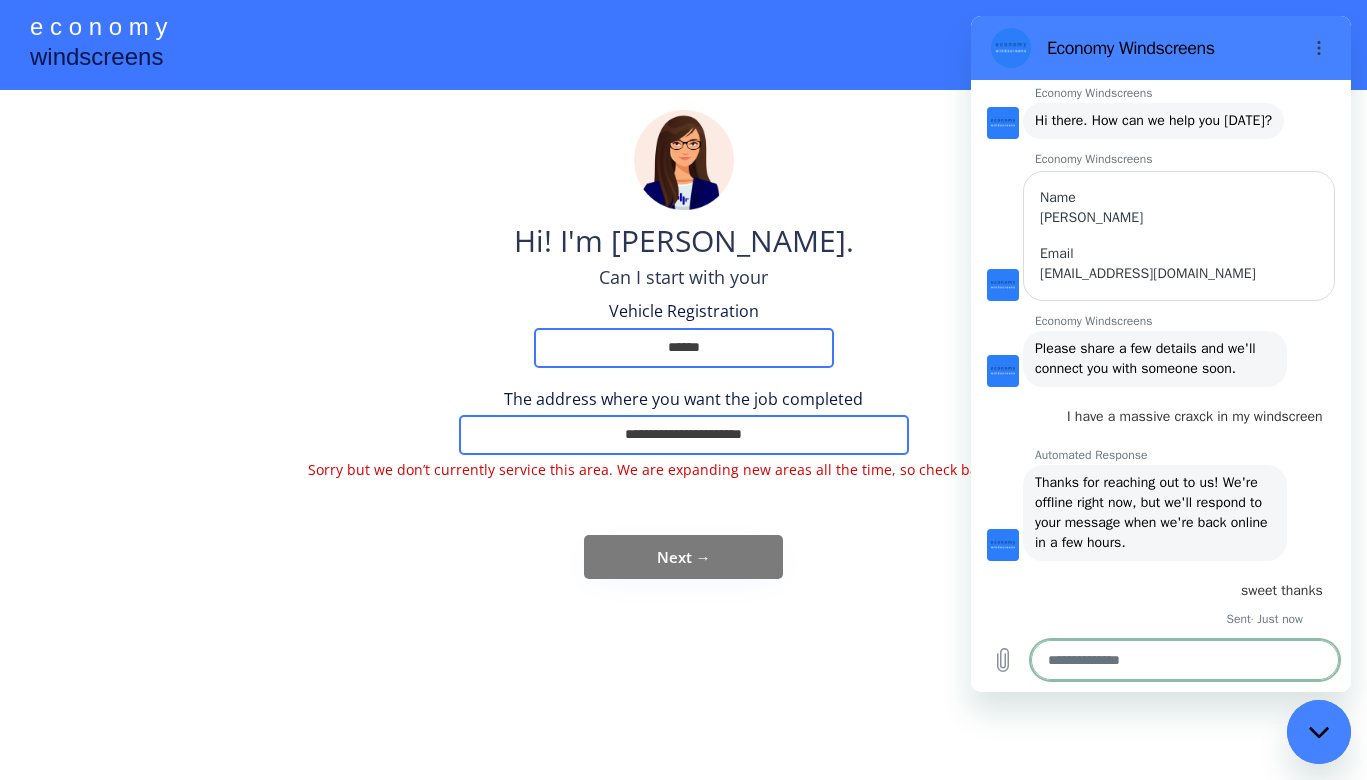 scroll, scrollTop: 79, scrollLeft: 0, axis: vertical 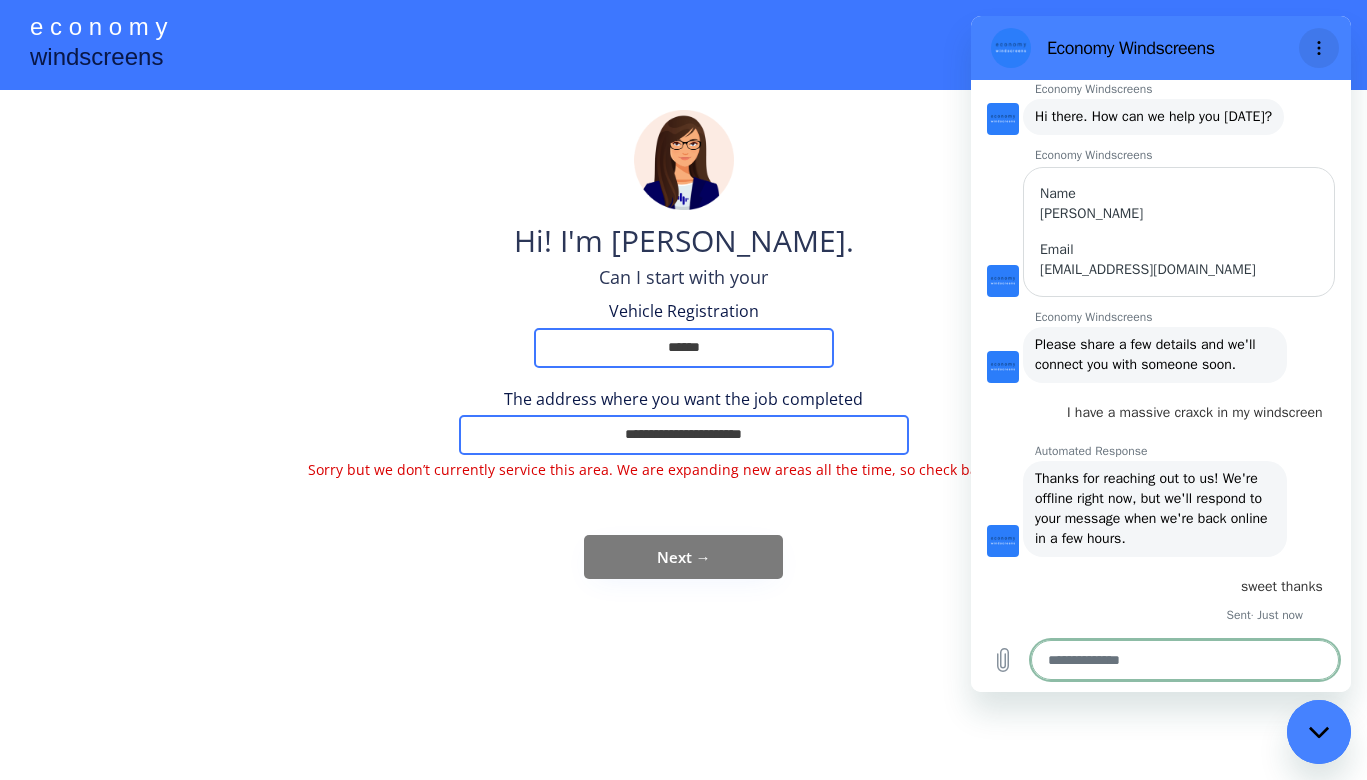 click 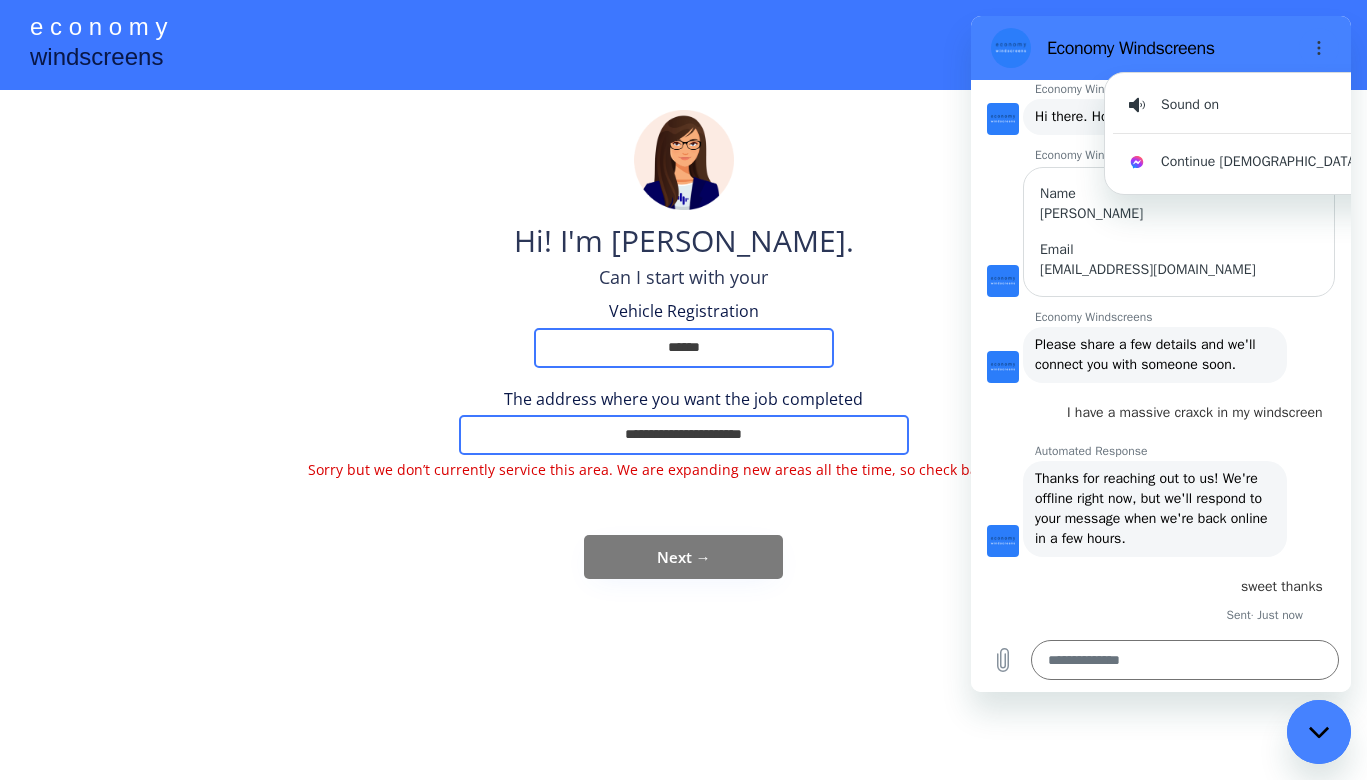 click on "**********" at bounding box center [684, 345] 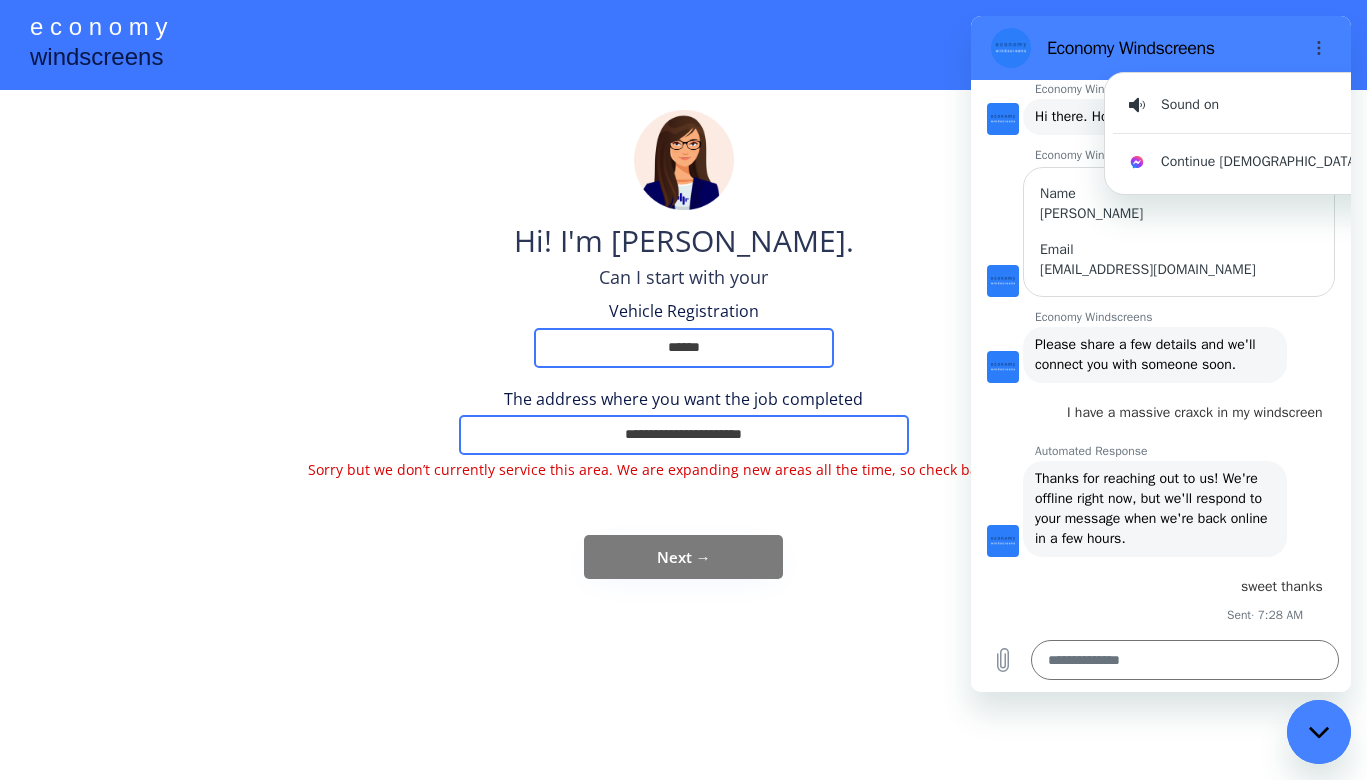 type on "*" 